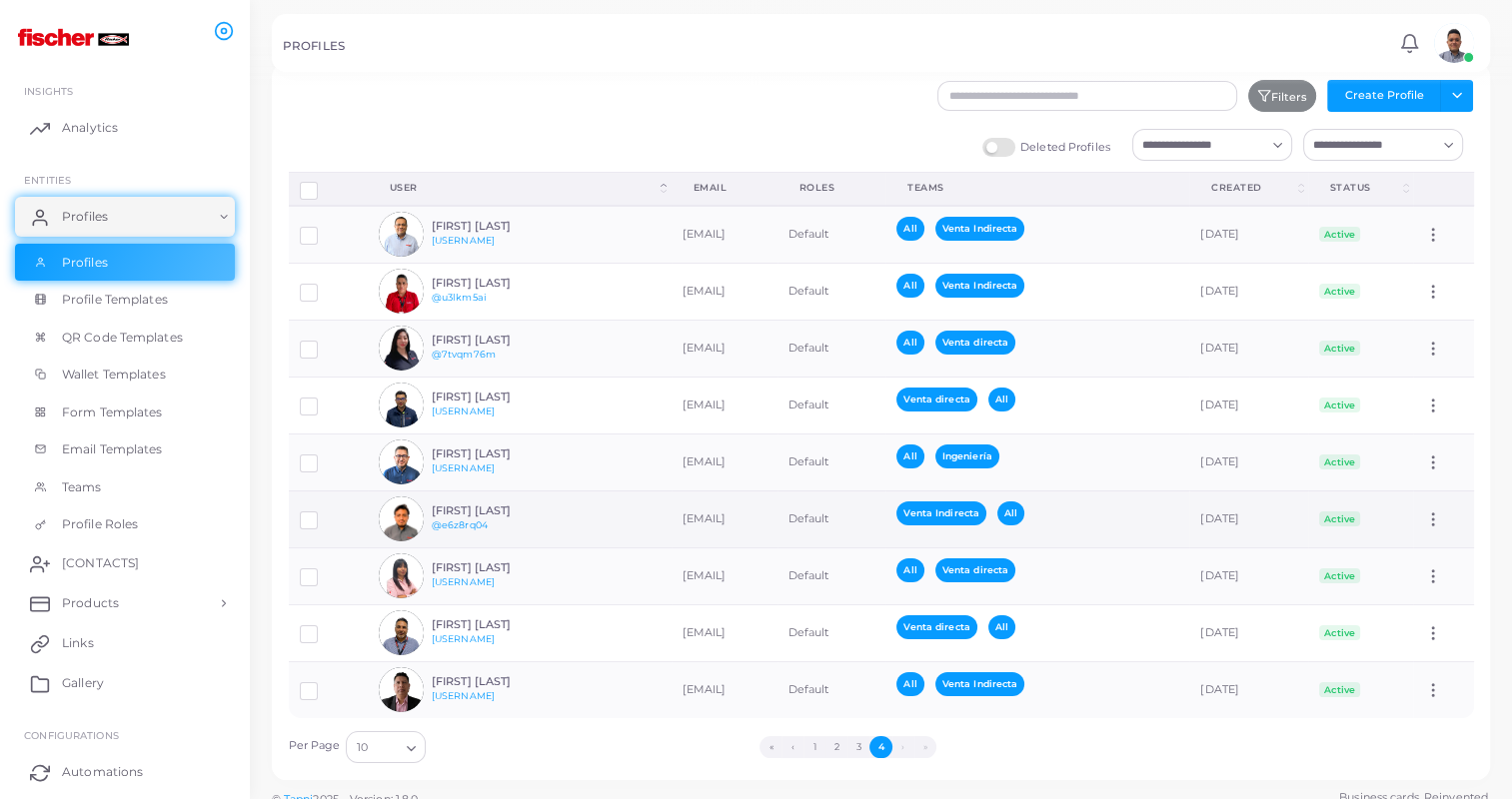 scroll, scrollTop: 0, scrollLeft: 0, axis: both 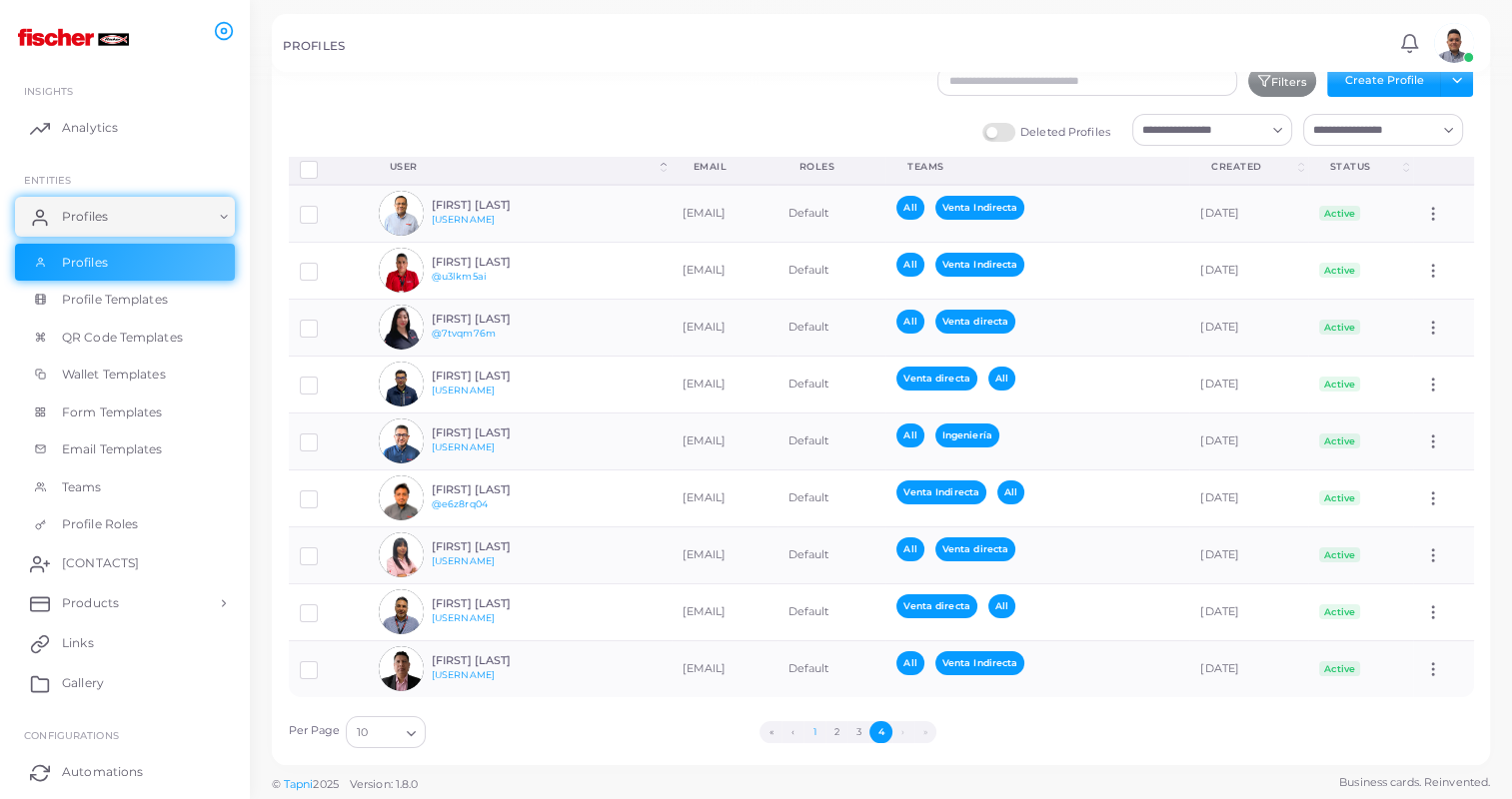 click on "1" at bounding box center (814, 732) 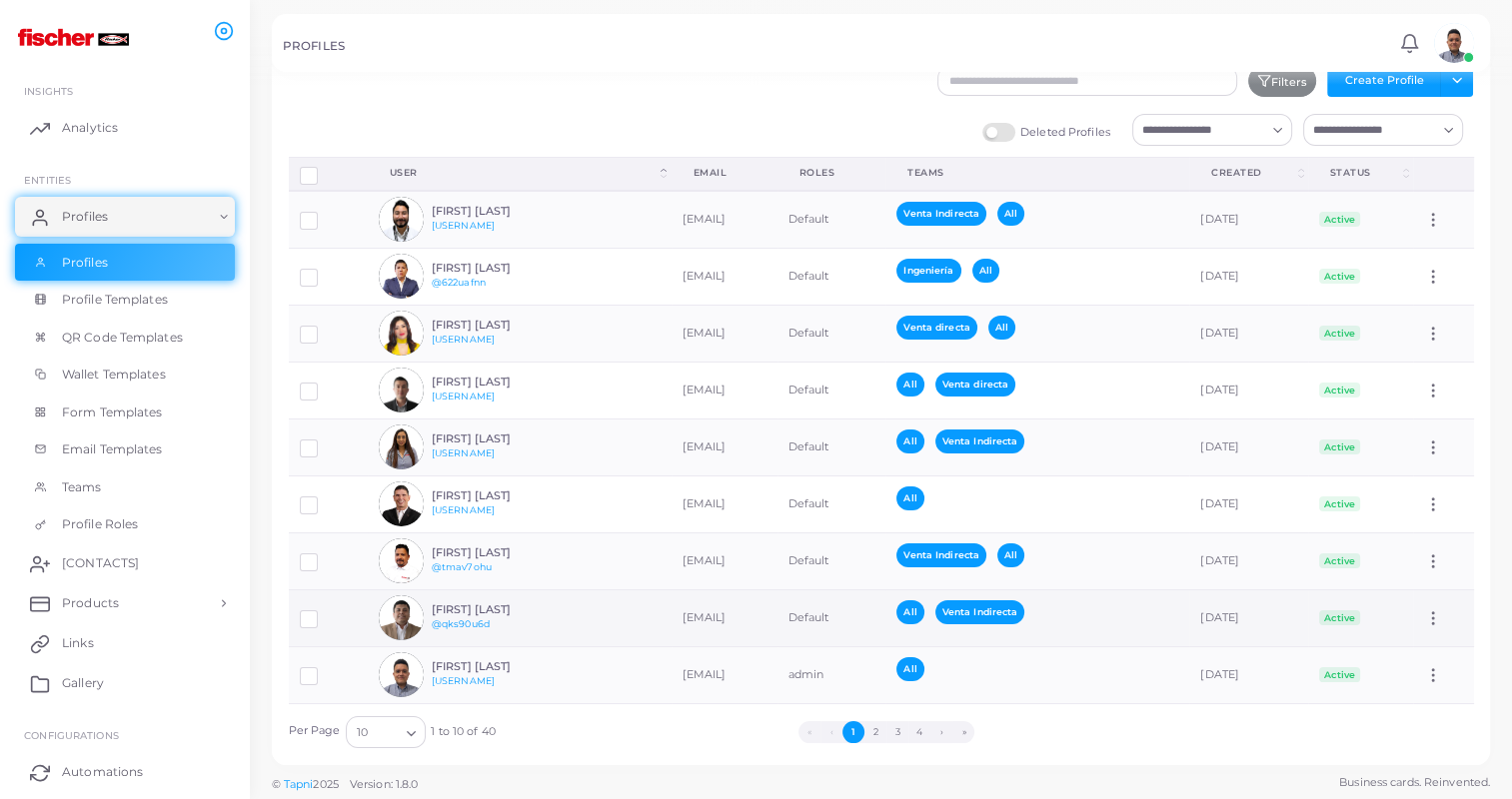 scroll, scrollTop: 63, scrollLeft: 0, axis: vertical 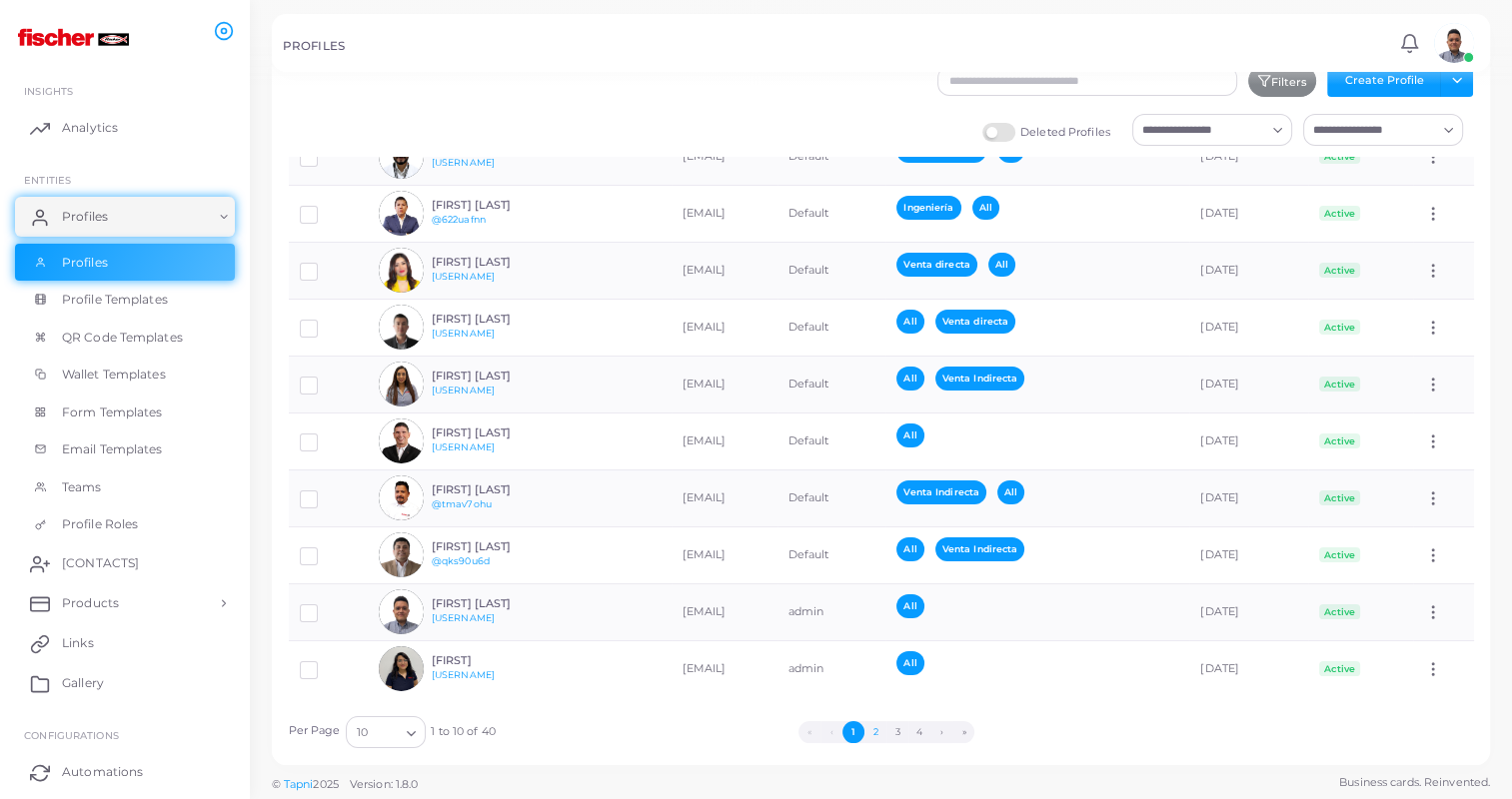 click on "2" at bounding box center [875, 732] 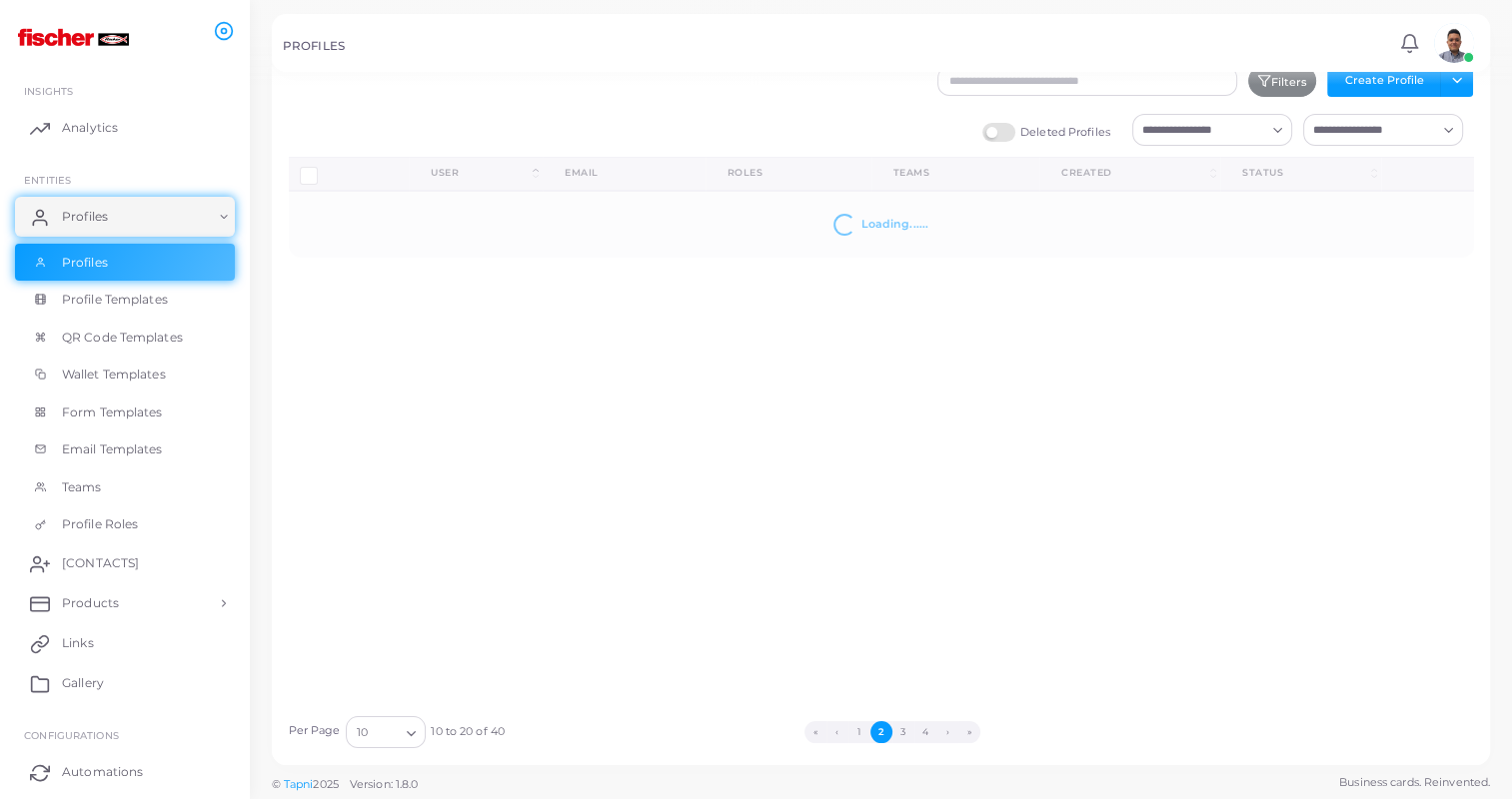 scroll, scrollTop: 0, scrollLeft: 0, axis: both 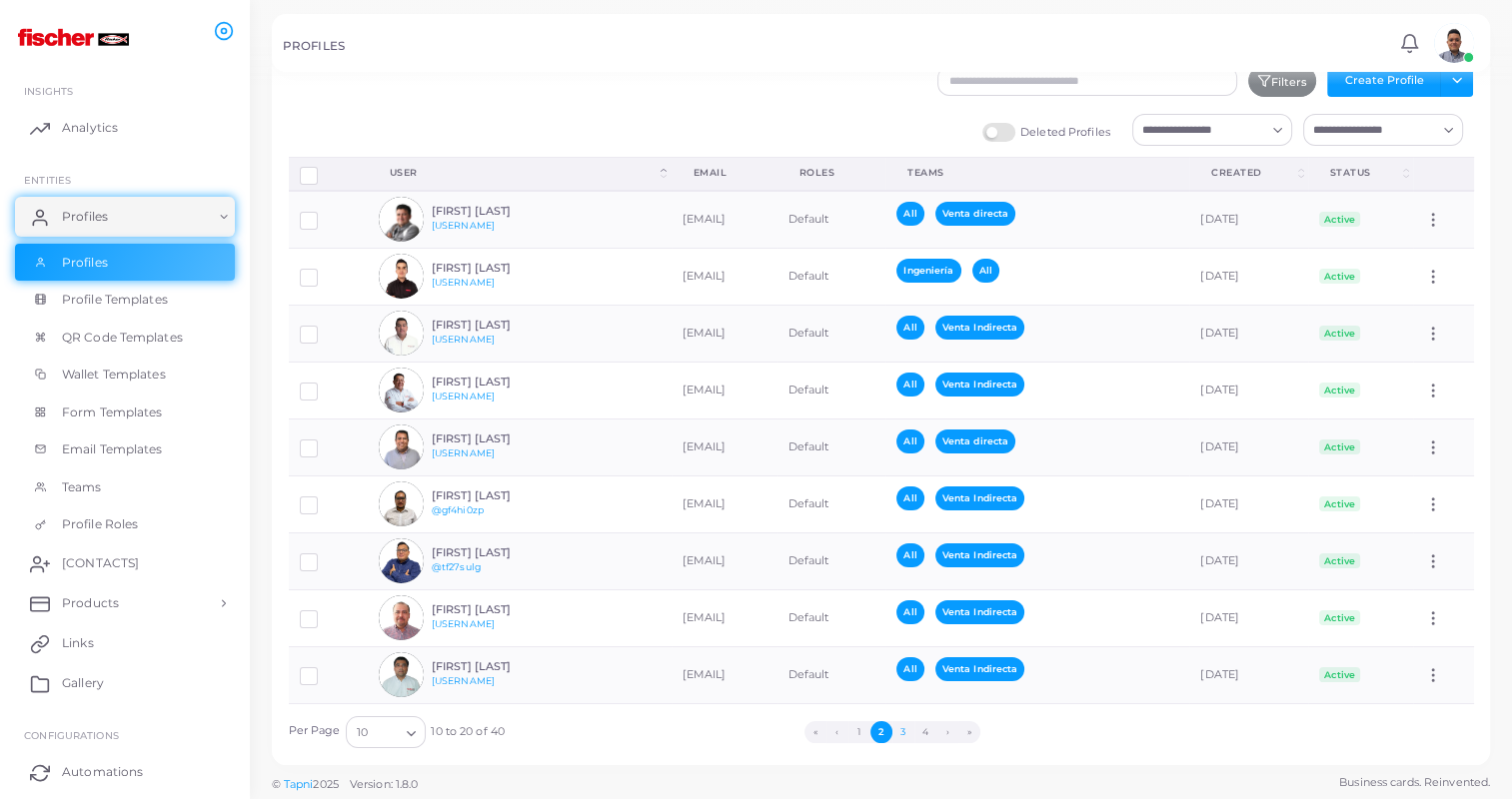 click on "3" at bounding box center [903, 732] 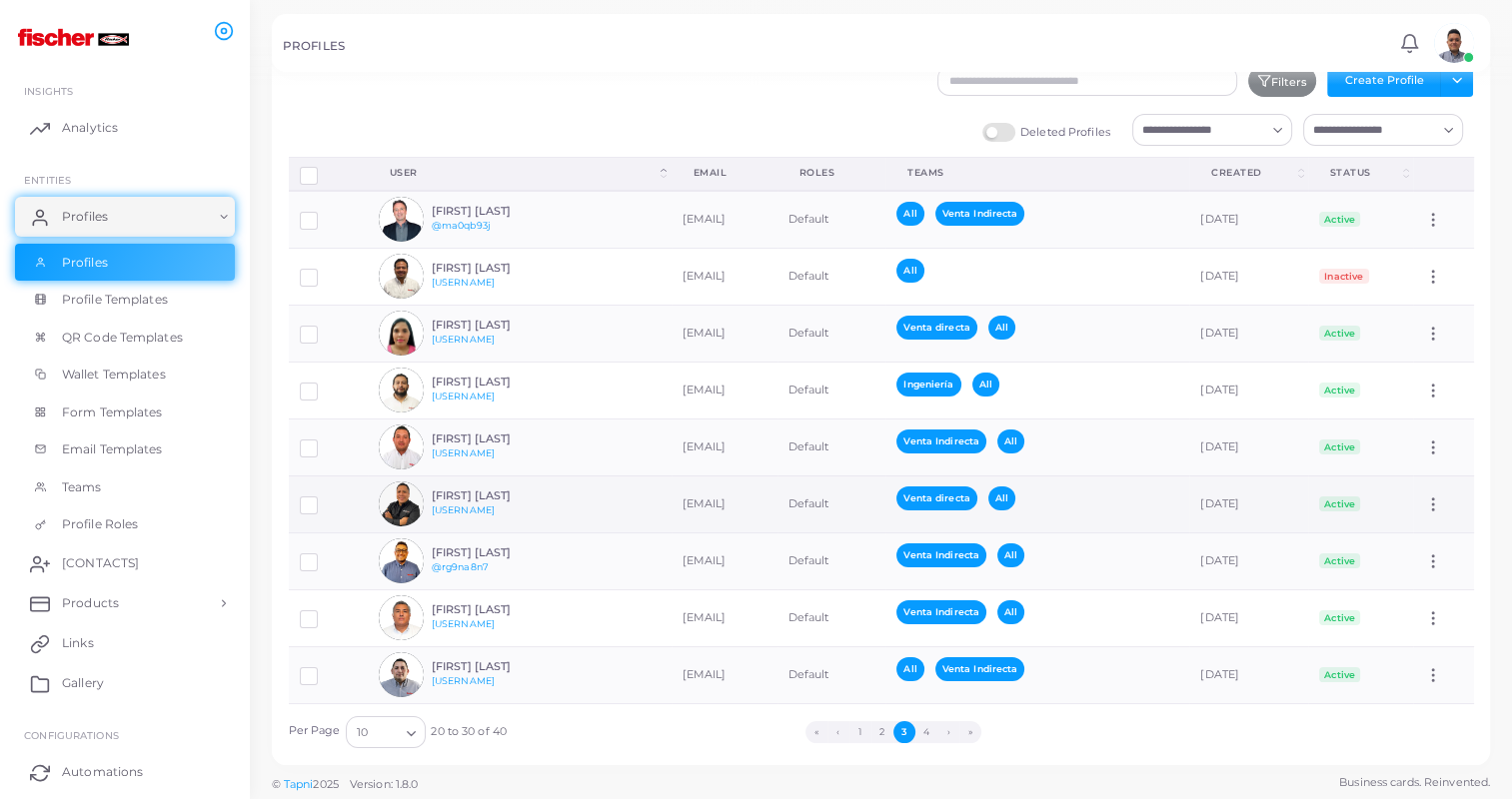 click on "[FIRST] [LAST]" at bounding box center [505, 495] 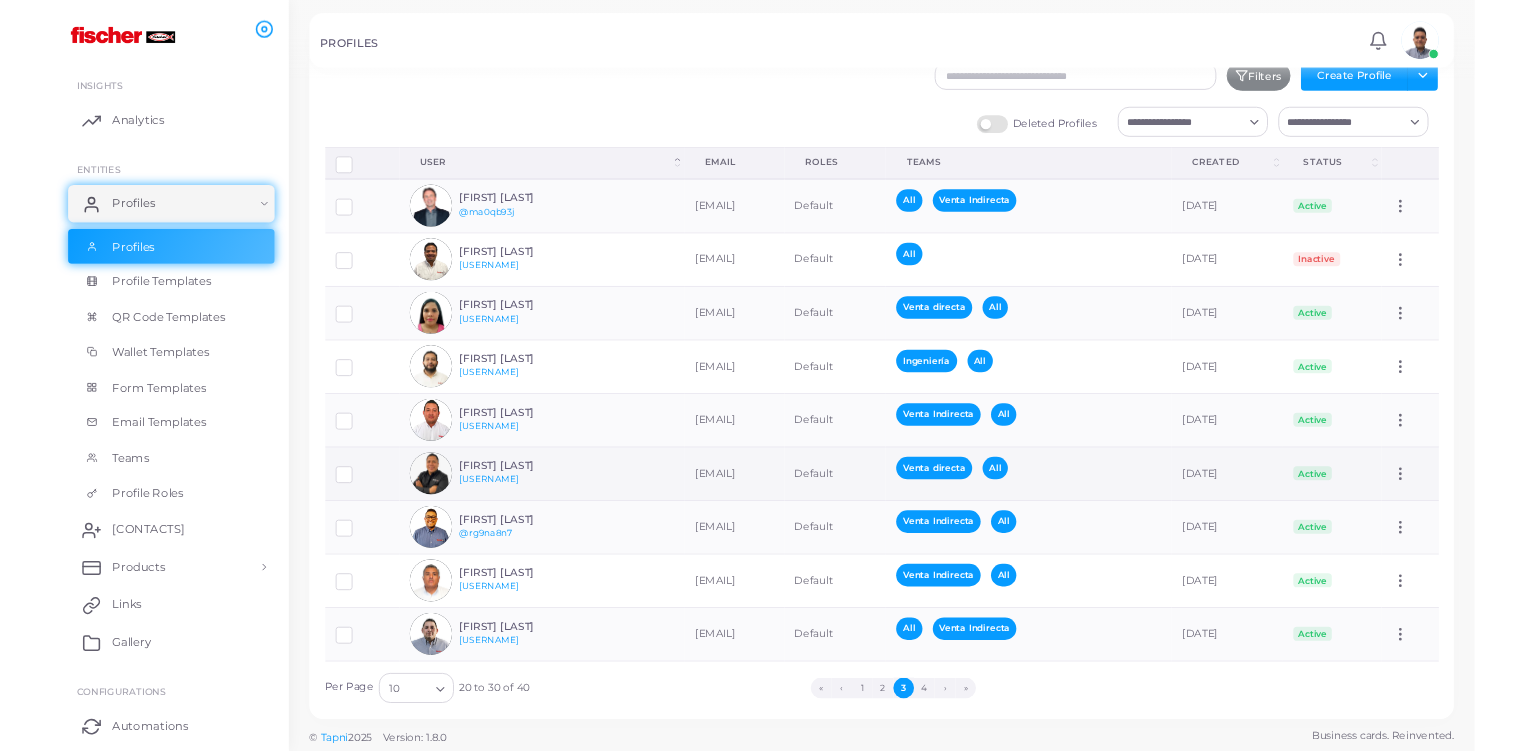 scroll, scrollTop: 0, scrollLeft: 0, axis: both 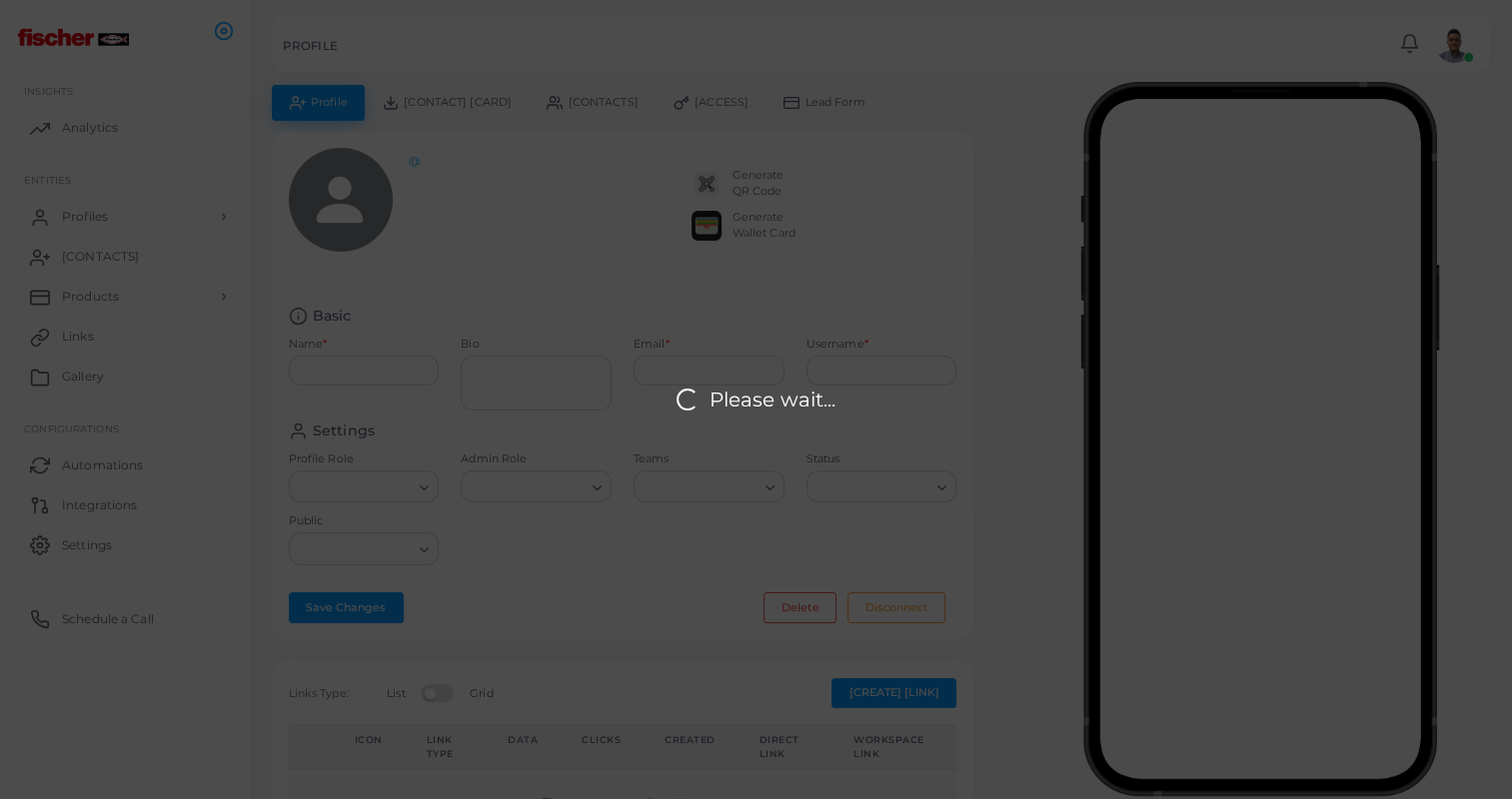 type on "[PASSWORD]" 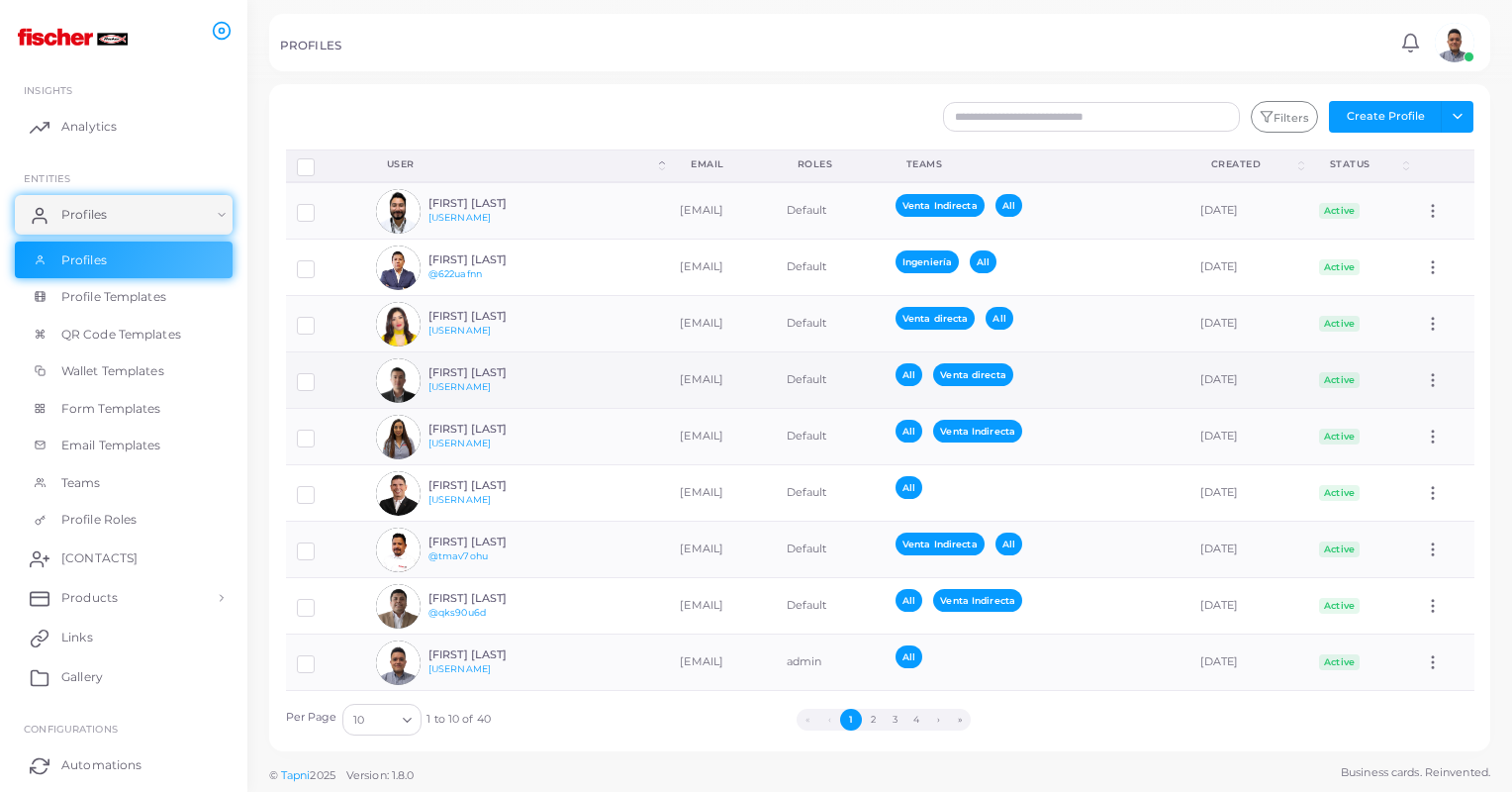 click 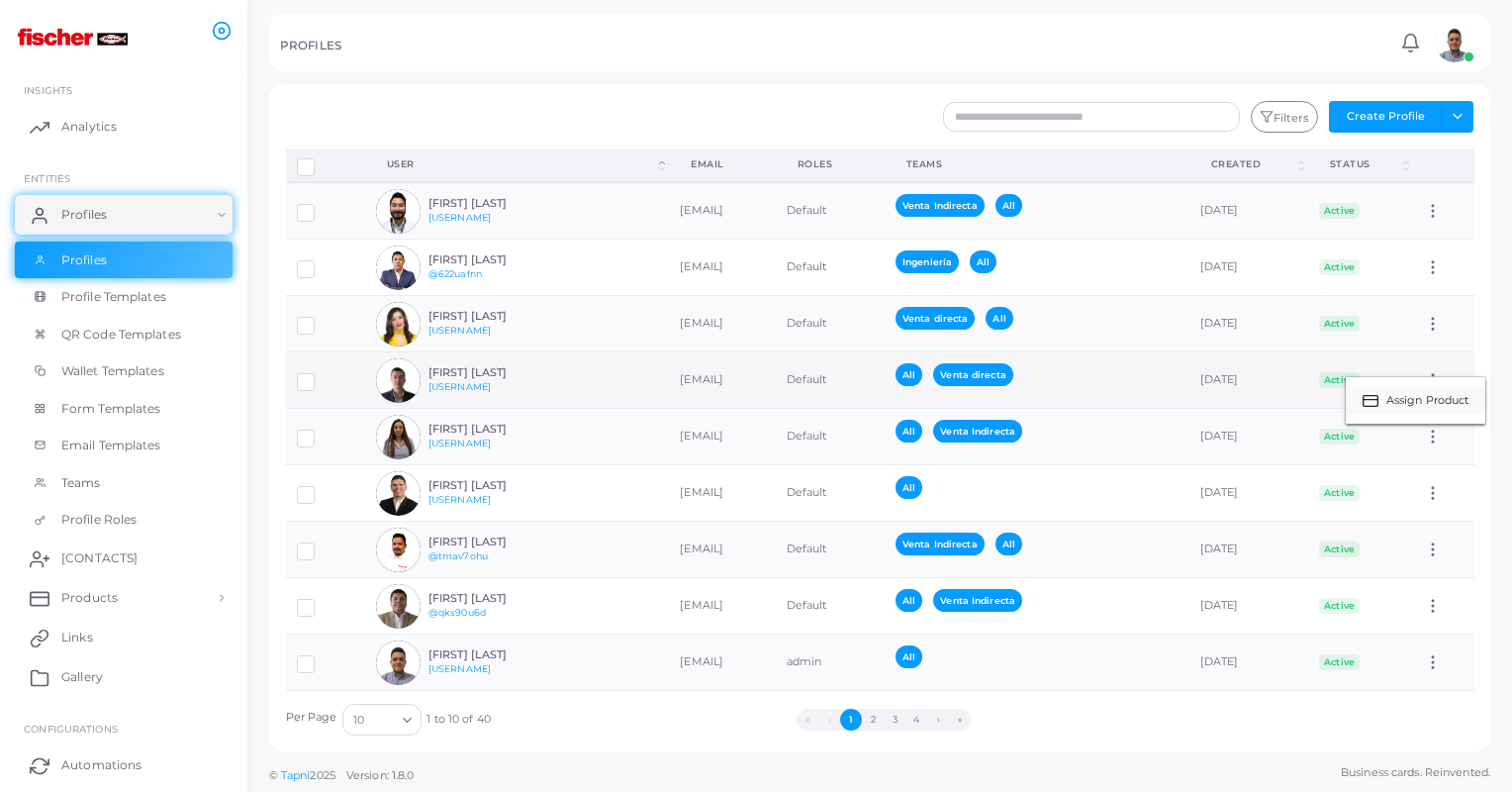 click on "Assign Product" at bounding box center [1428, 401] 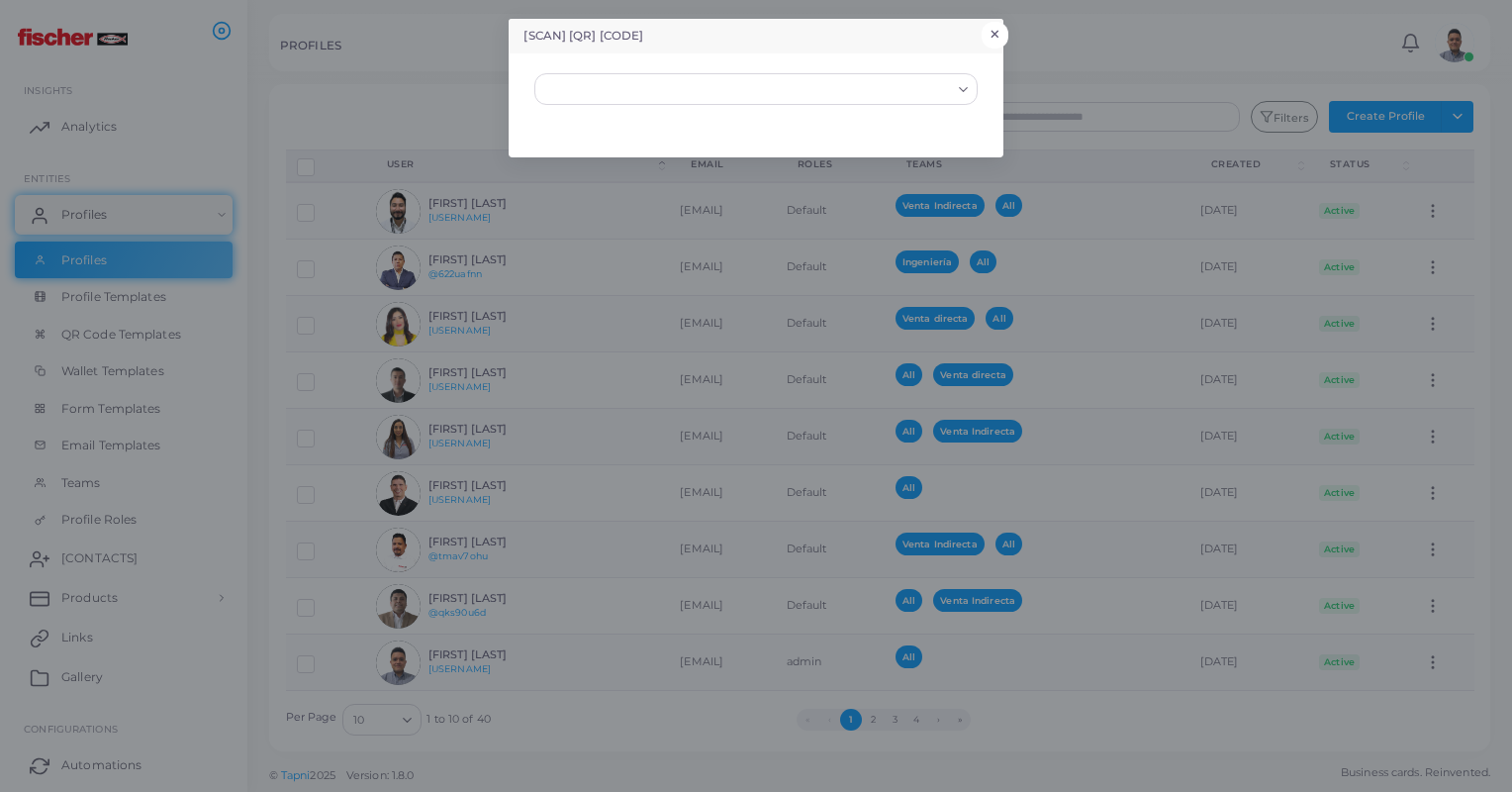click on "×" at bounding box center [994, 35] 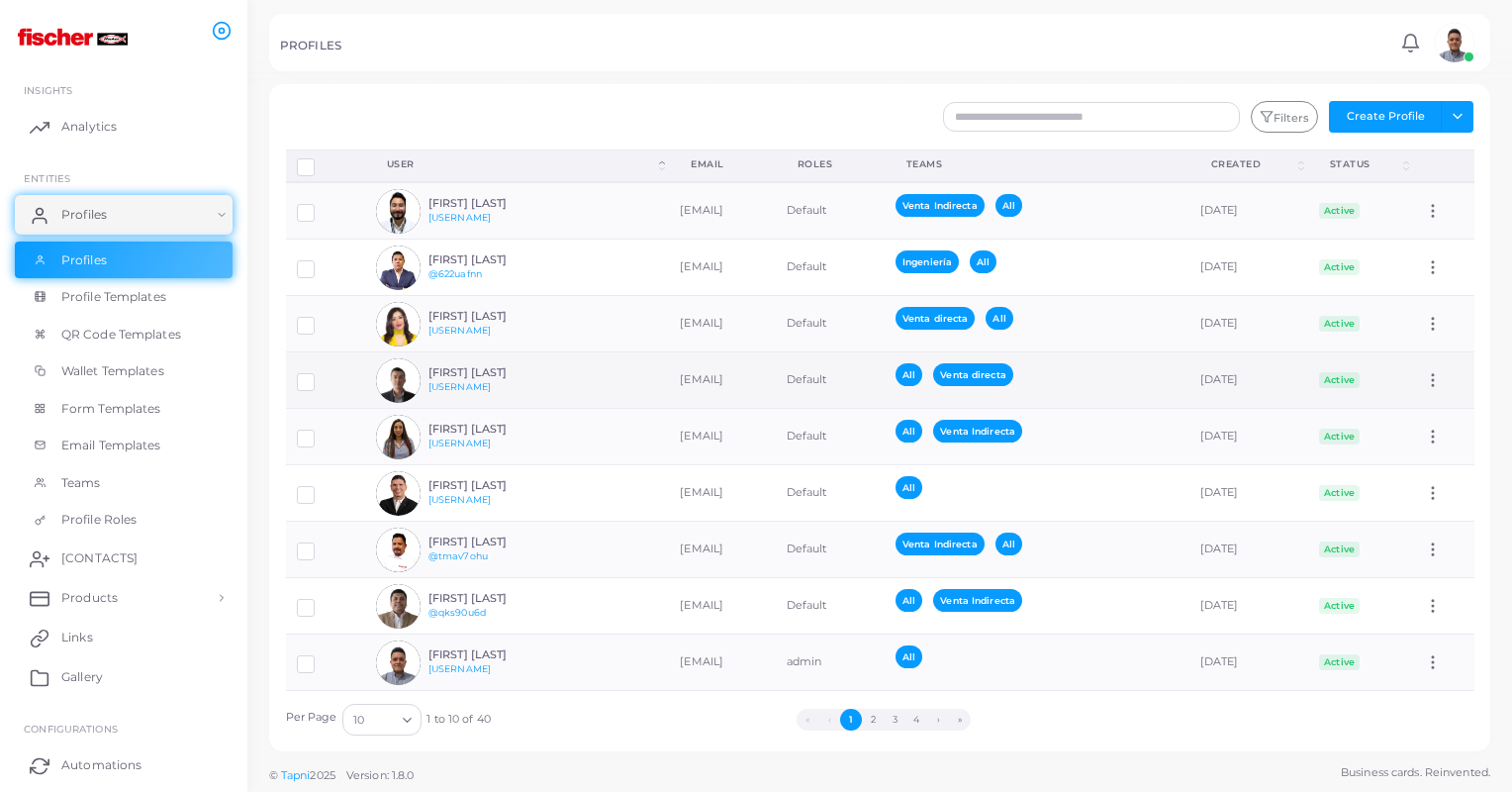 click 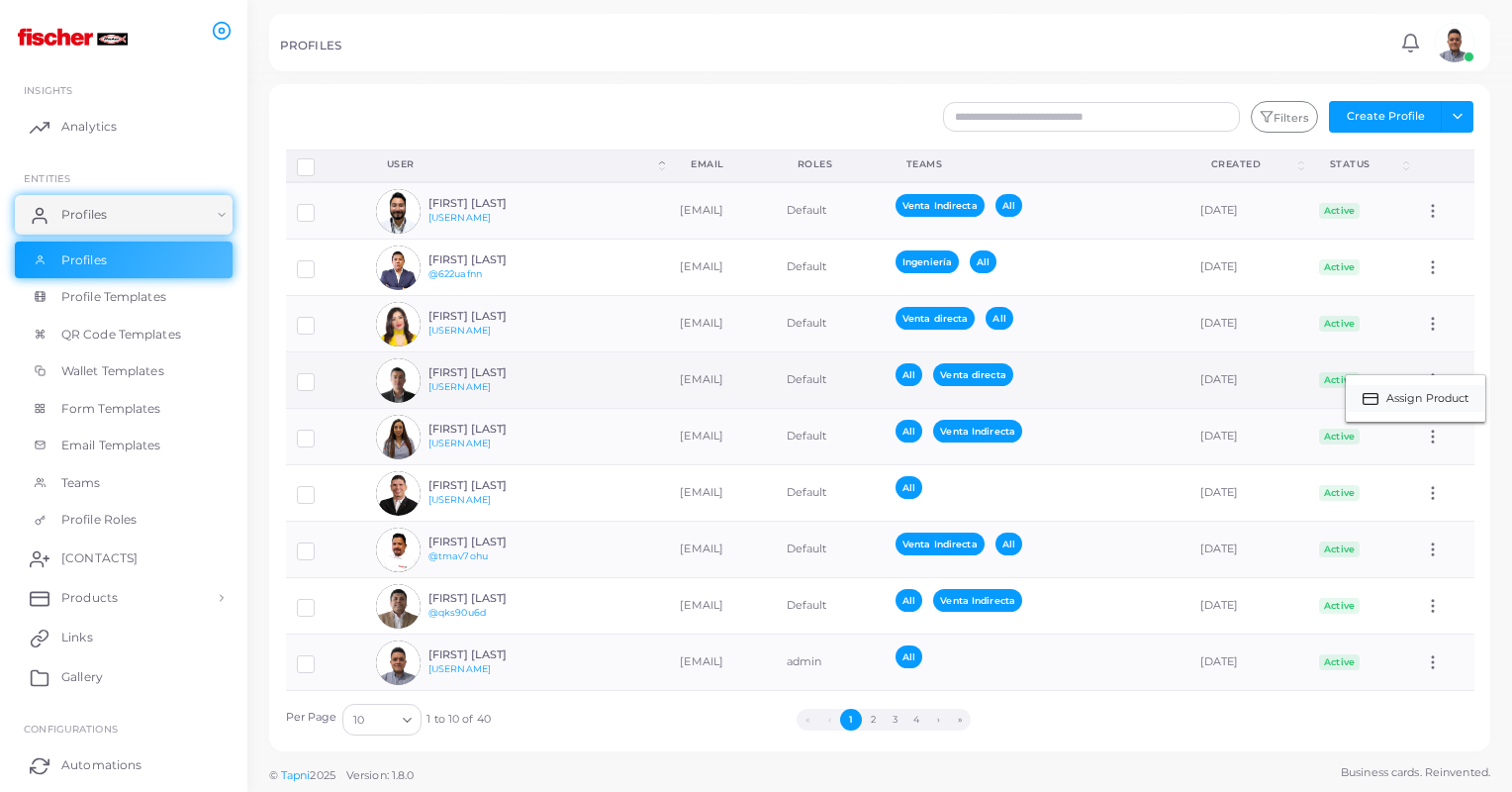 click on "Assign Product" at bounding box center (1428, 399) 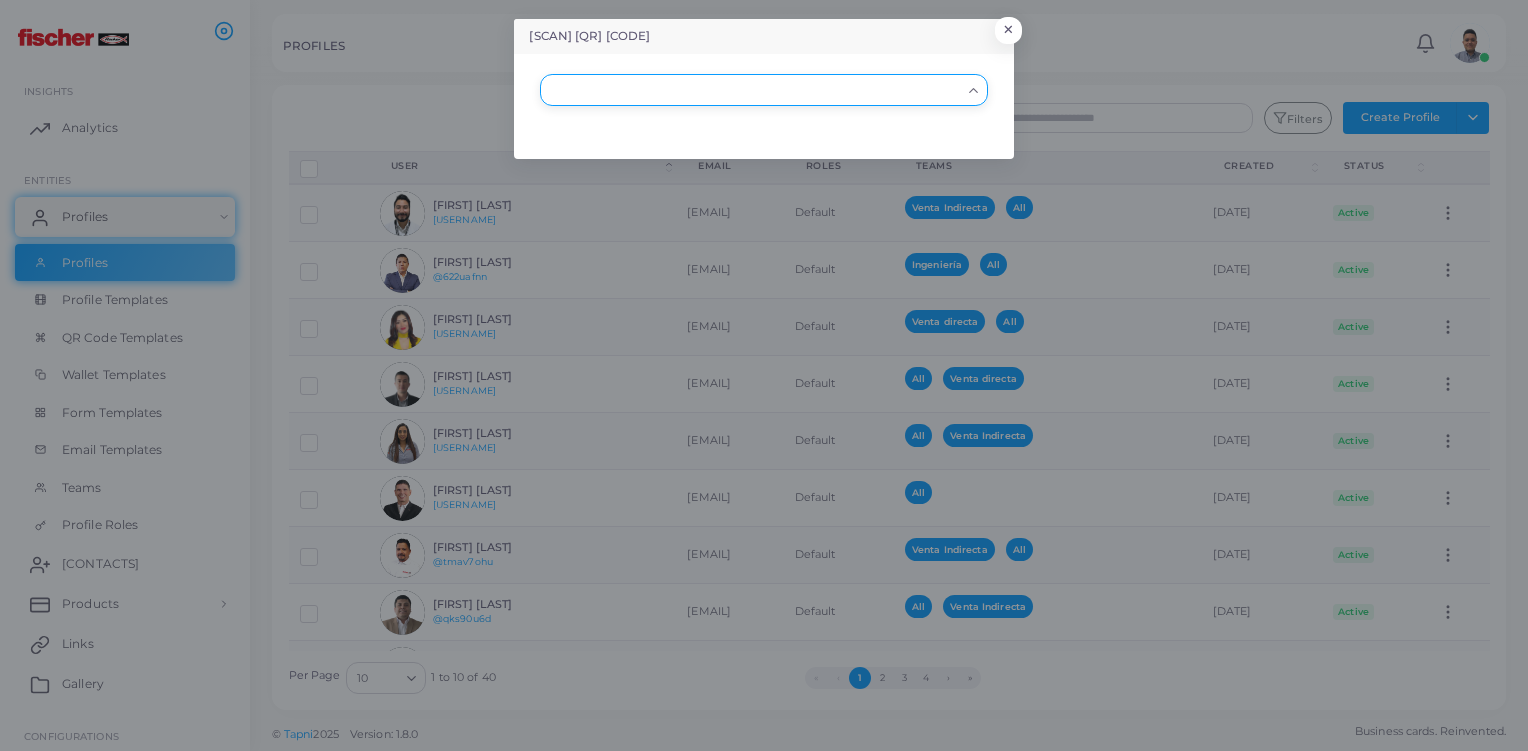 click 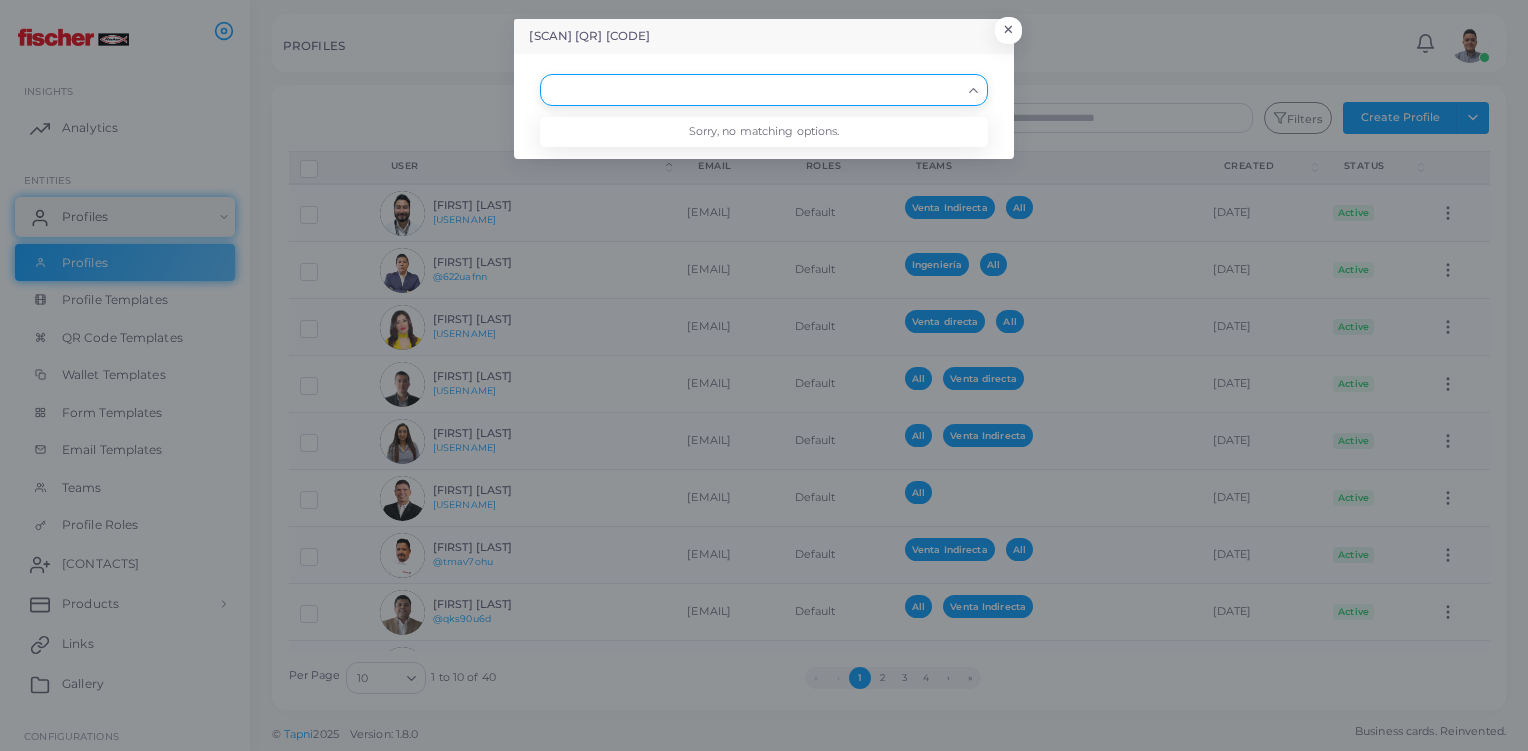 click at bounding box center (754, 90) 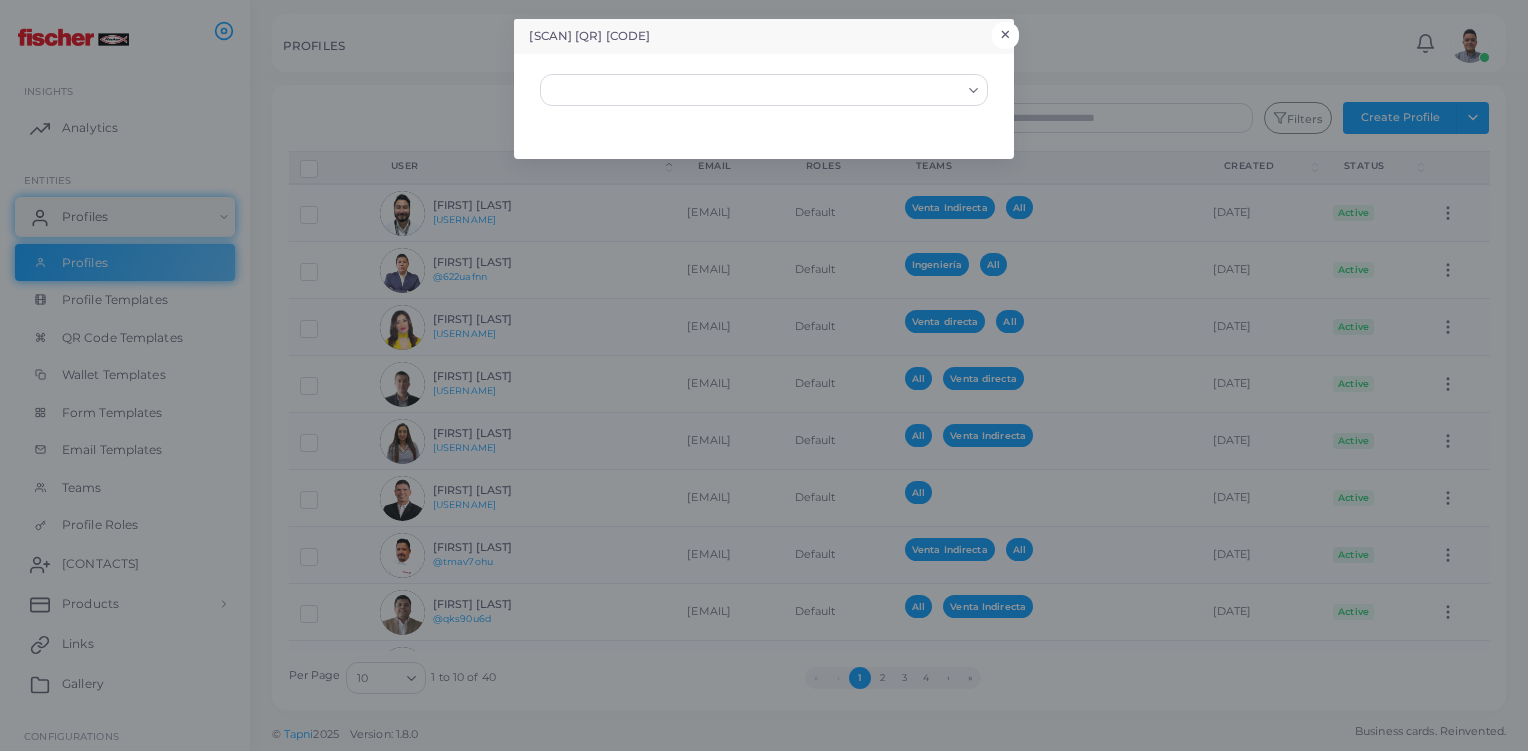 click on "×" at bounding box center [1005, 35] 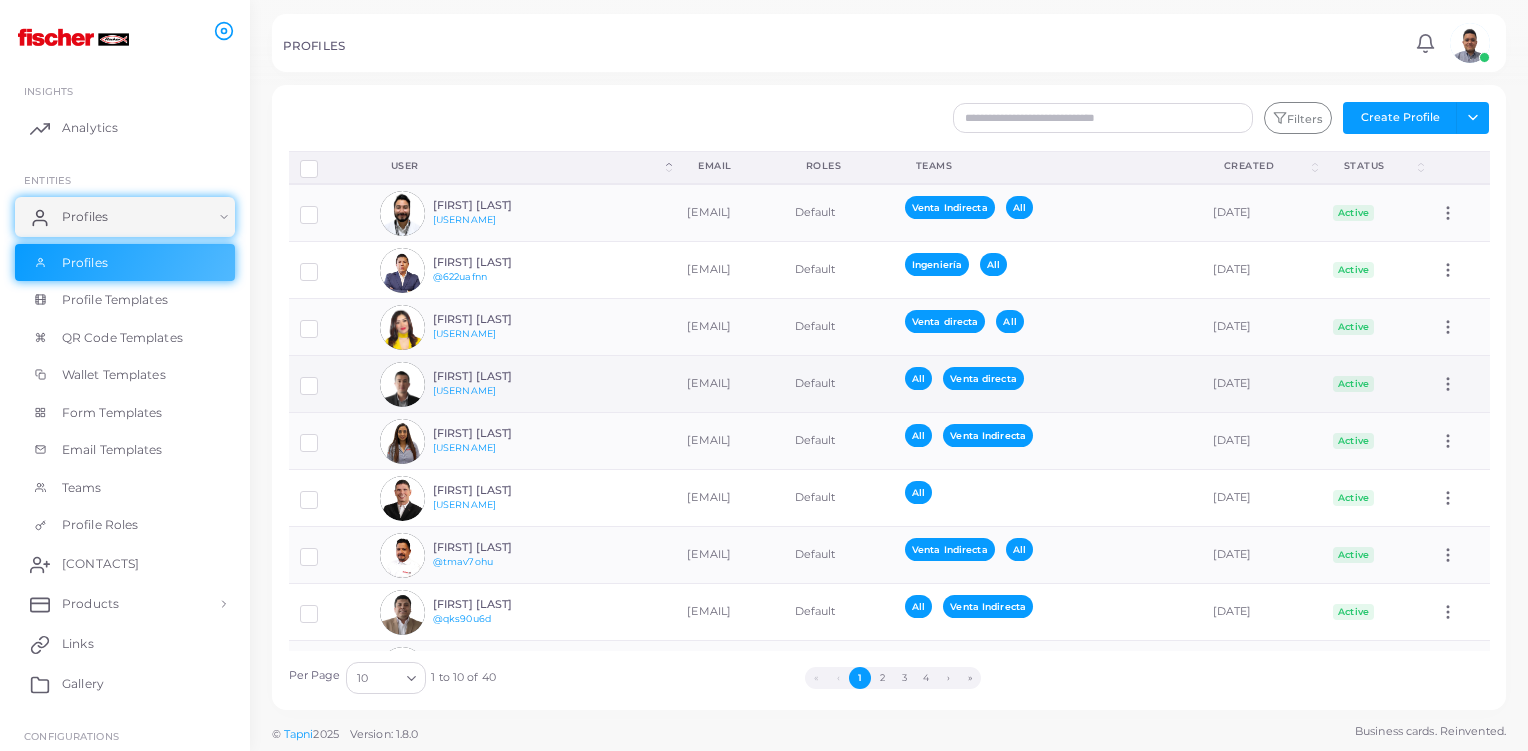 click 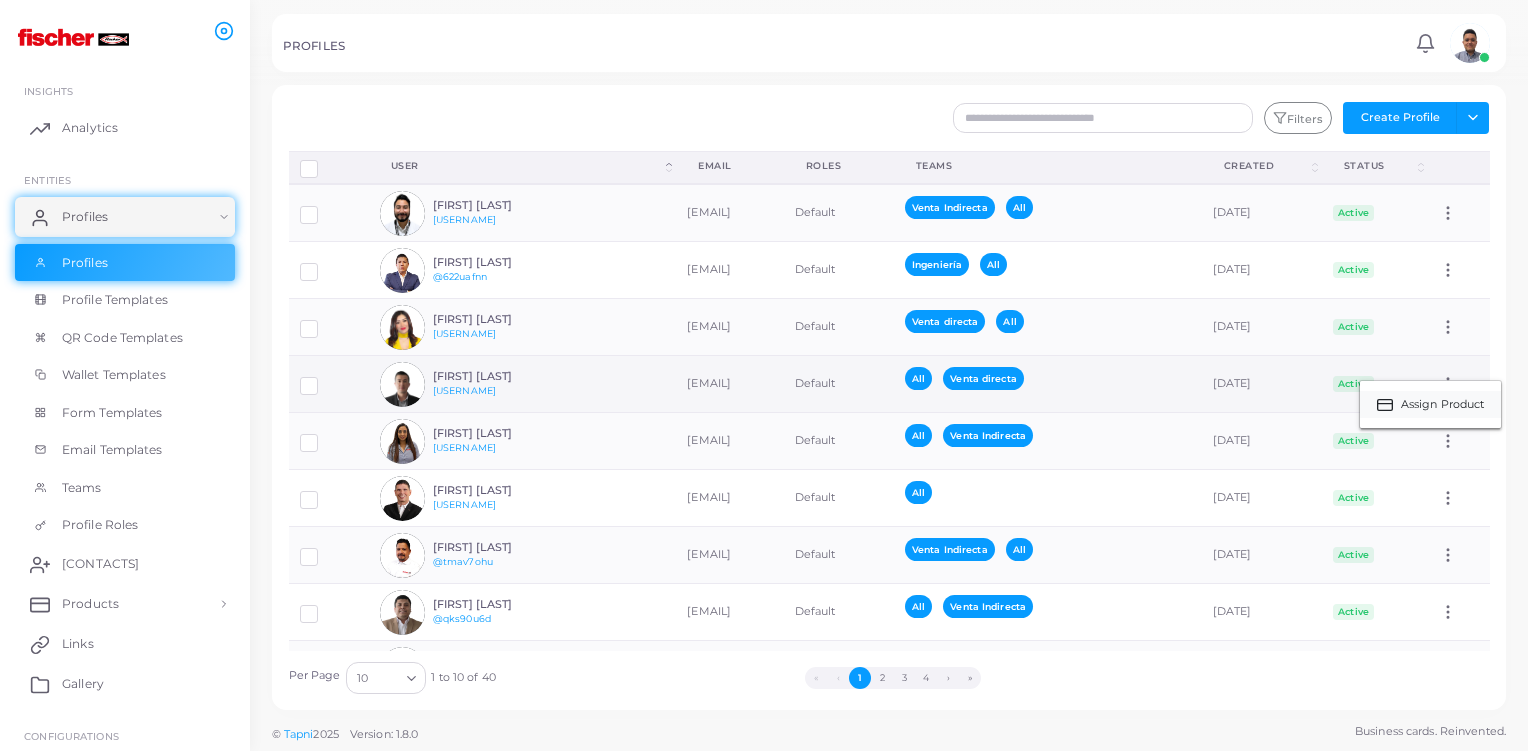 click on "Assign Product" at bounding box center [1443, 405] 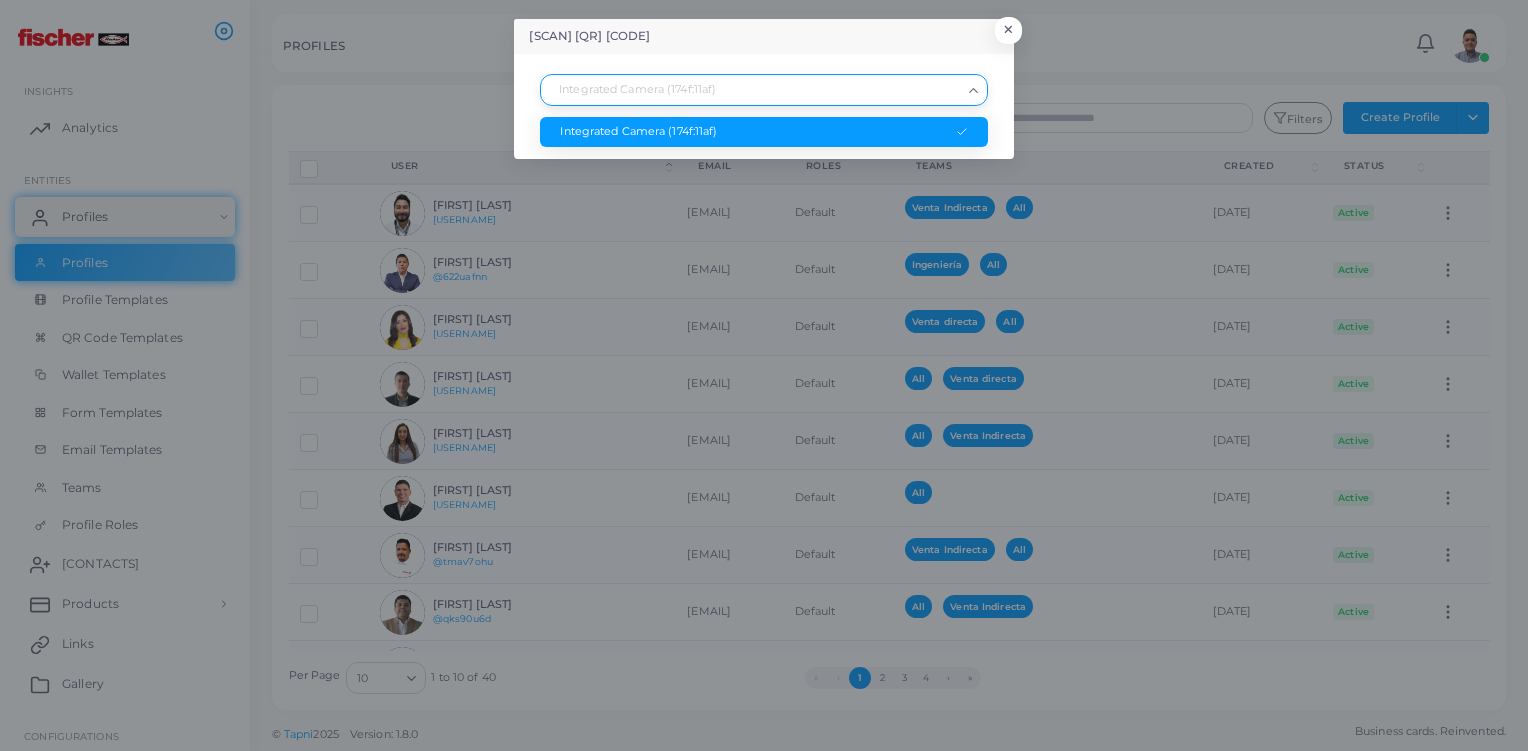 click at bounding box center [754, 90] 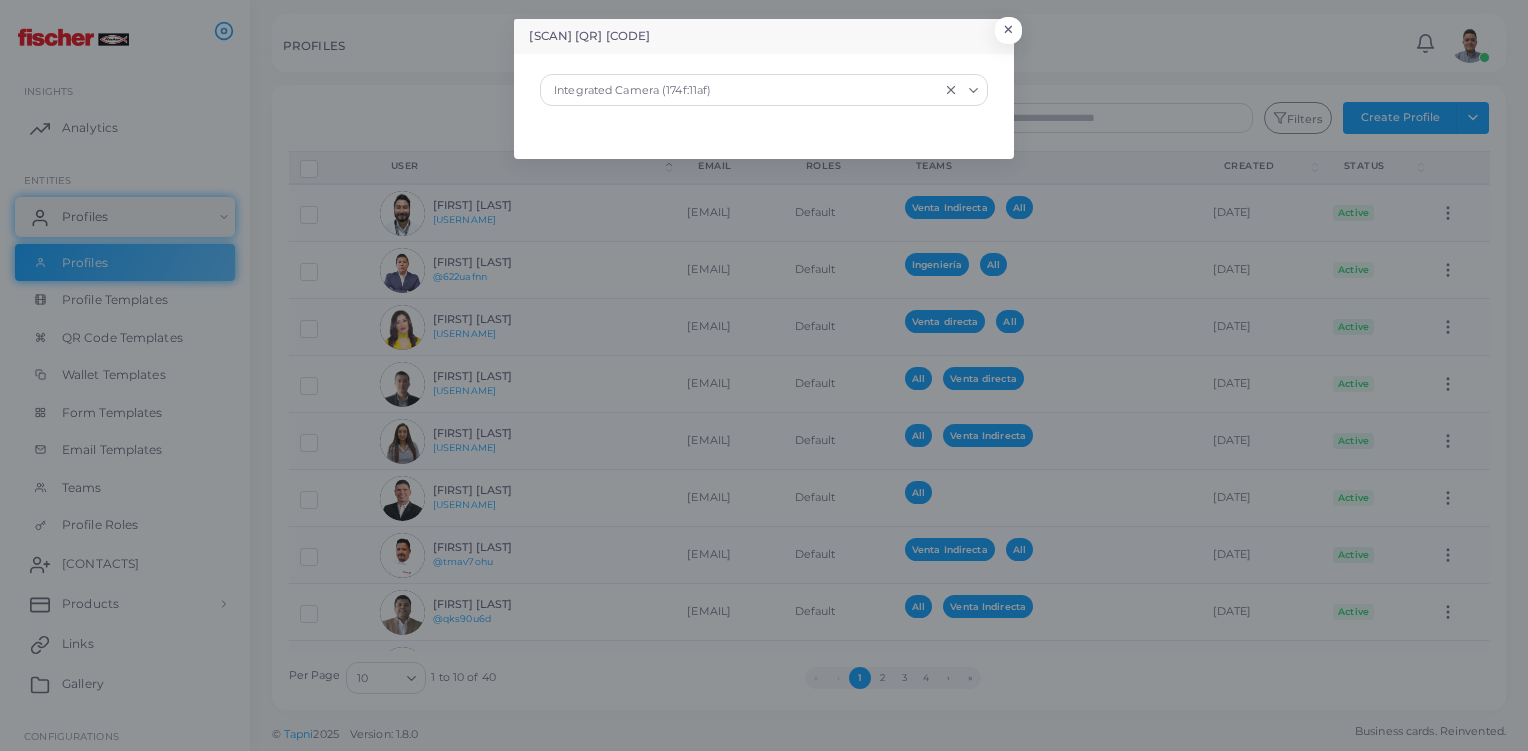 click 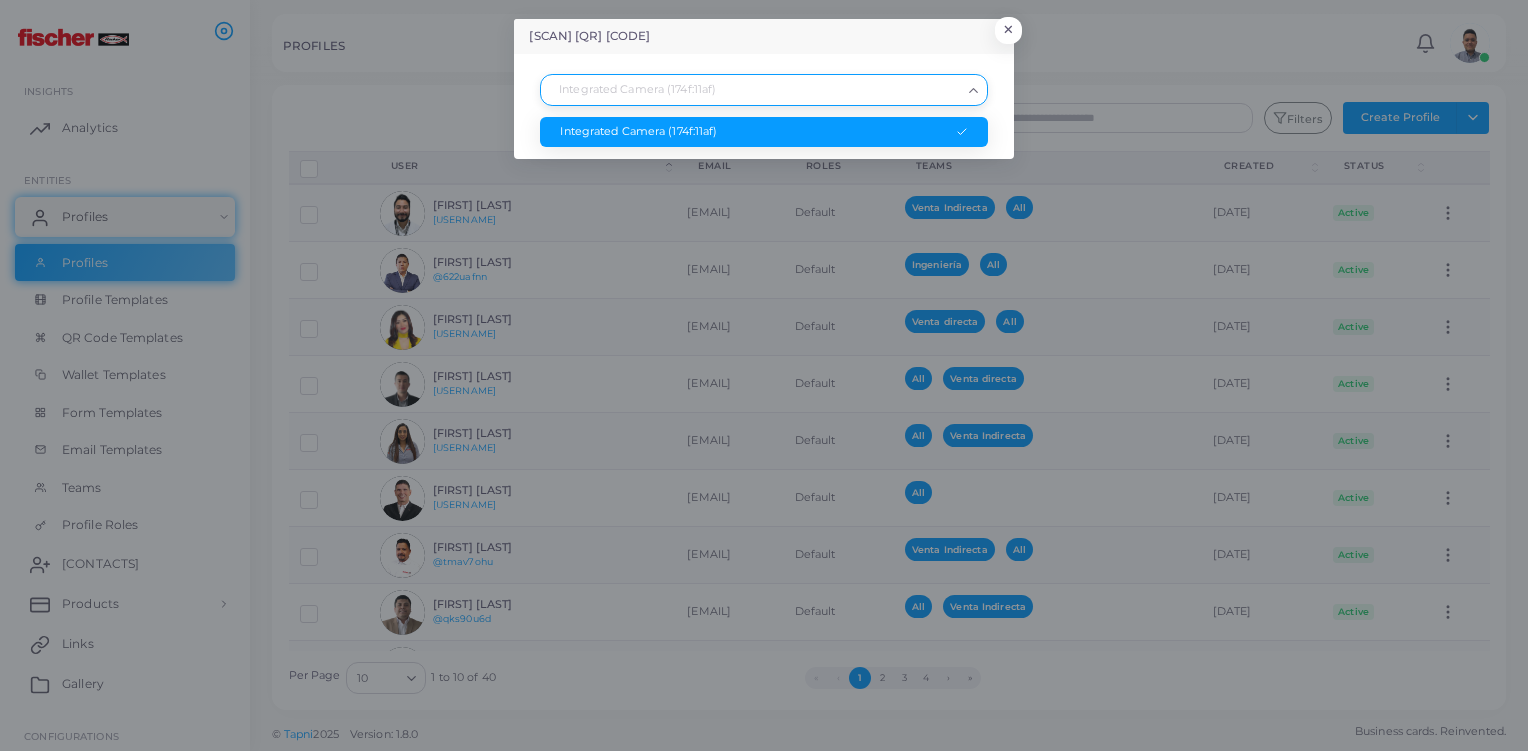 click on "Integrated Camera (174f:11af)" at bounding box center [763, 132] 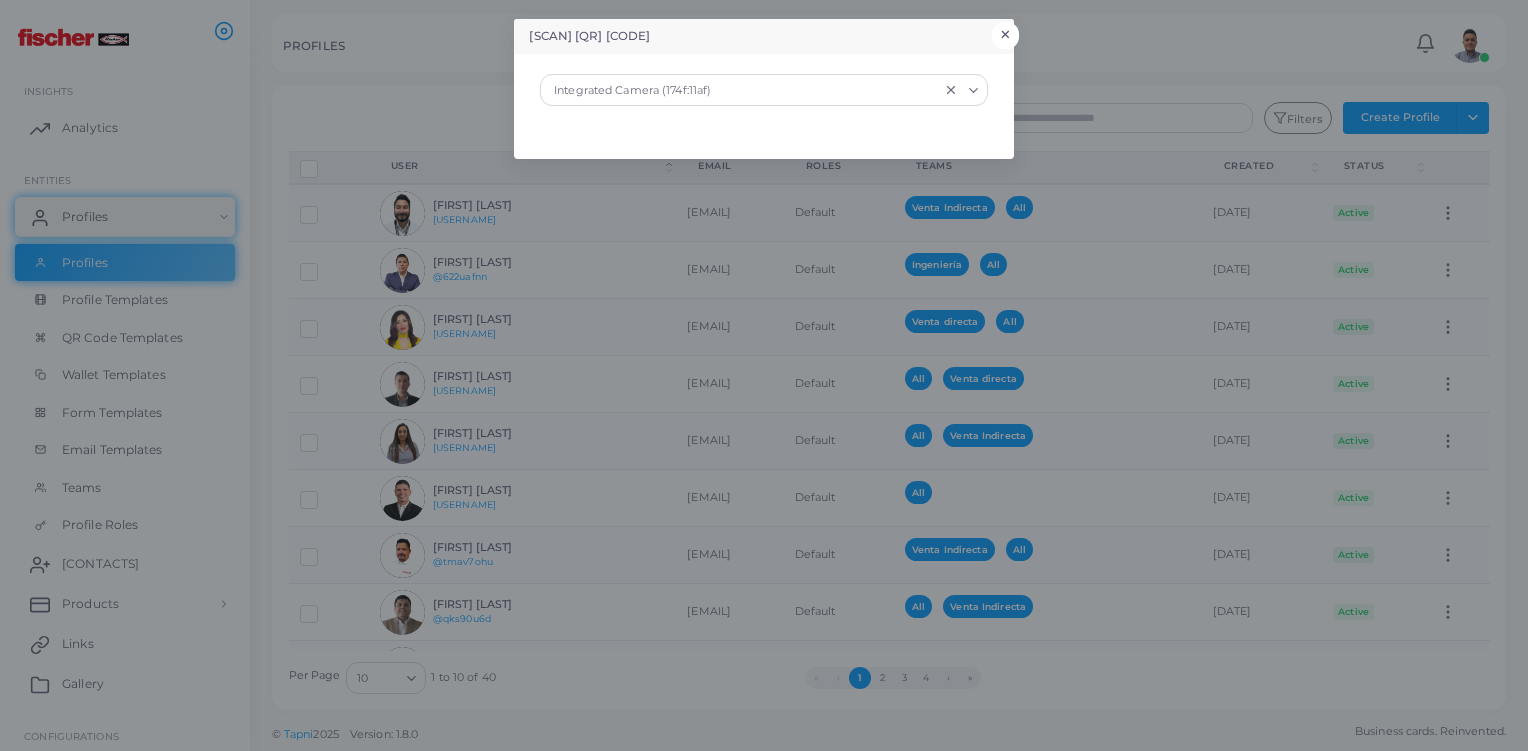 click on "×" at bounding box center (1005, 35) 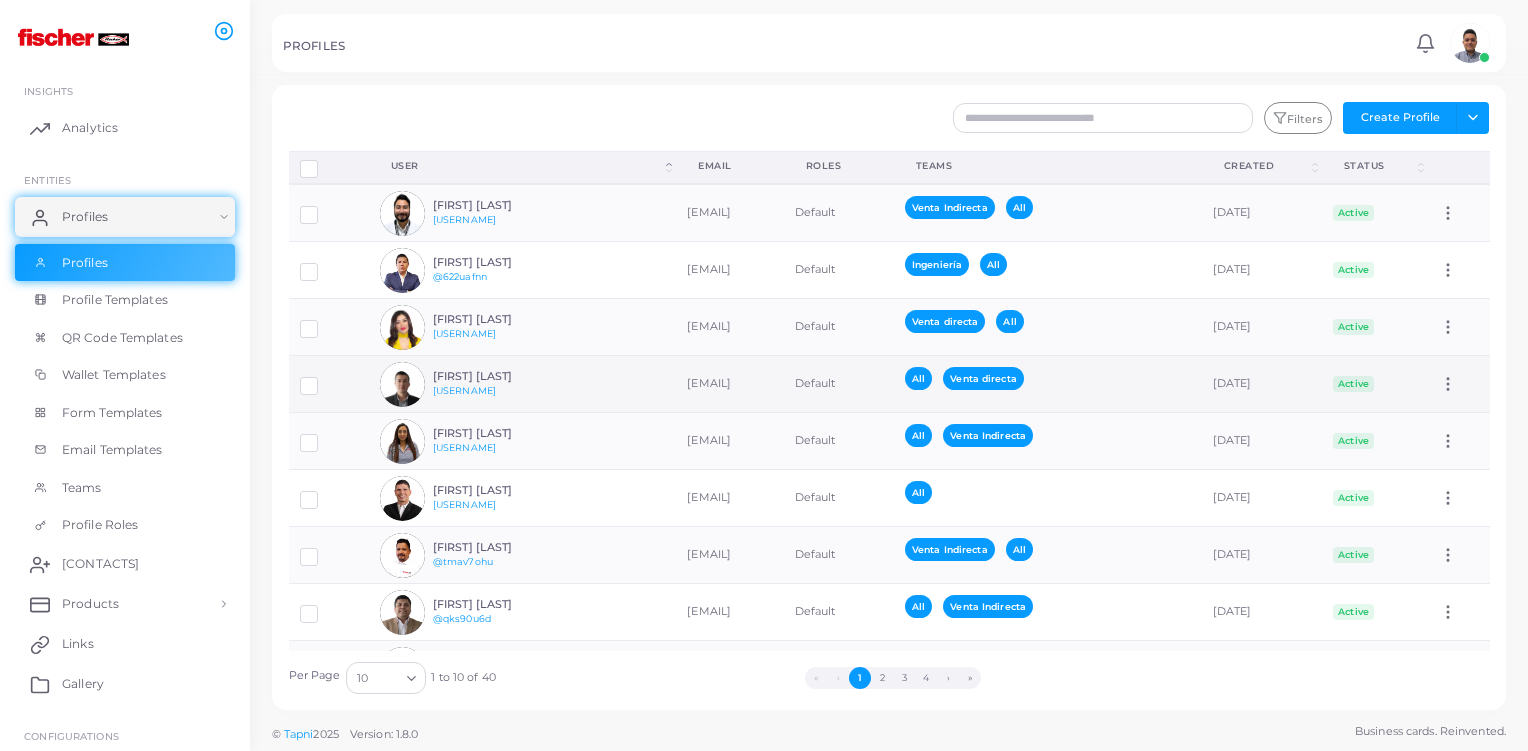 click 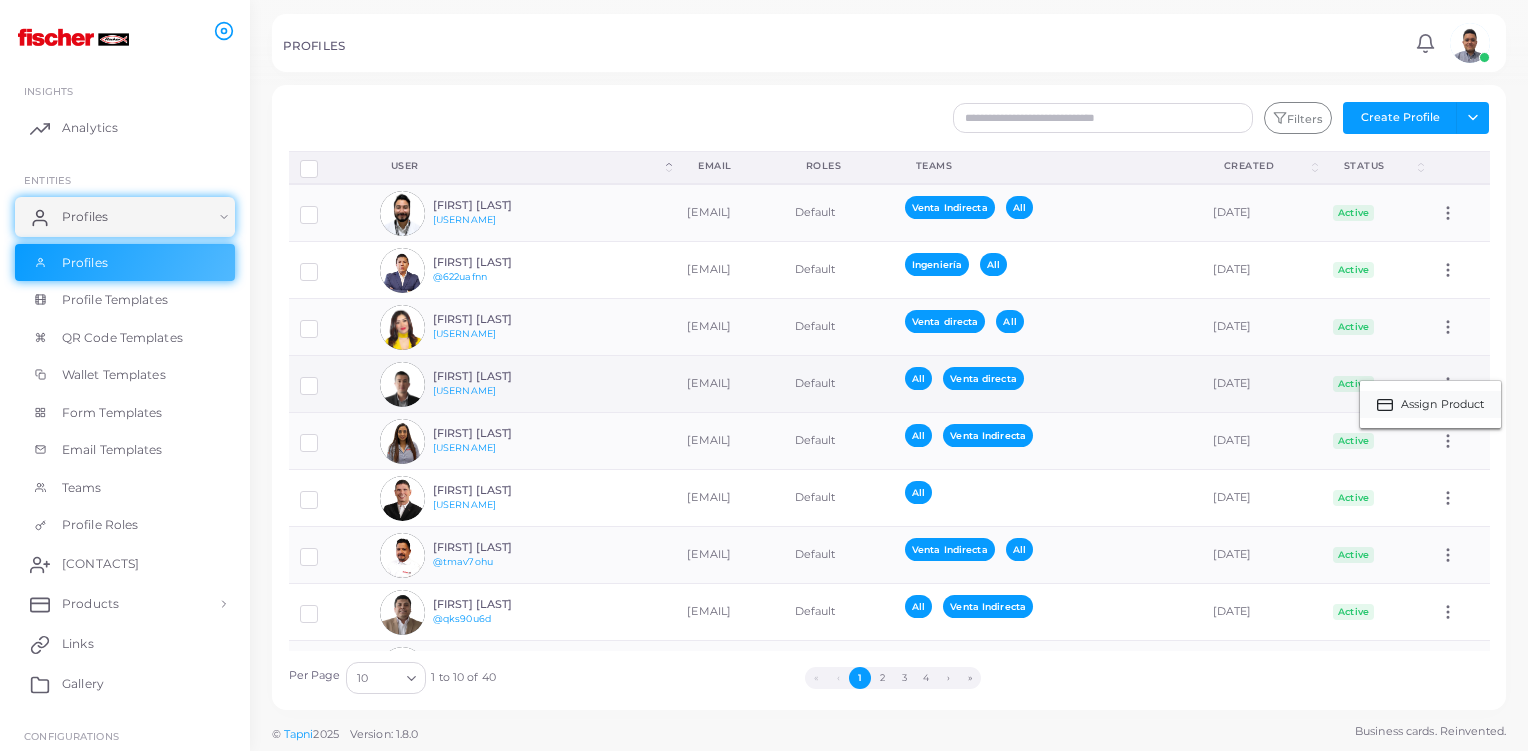 click on "Assign Product" at bounding box center (1443, 405) 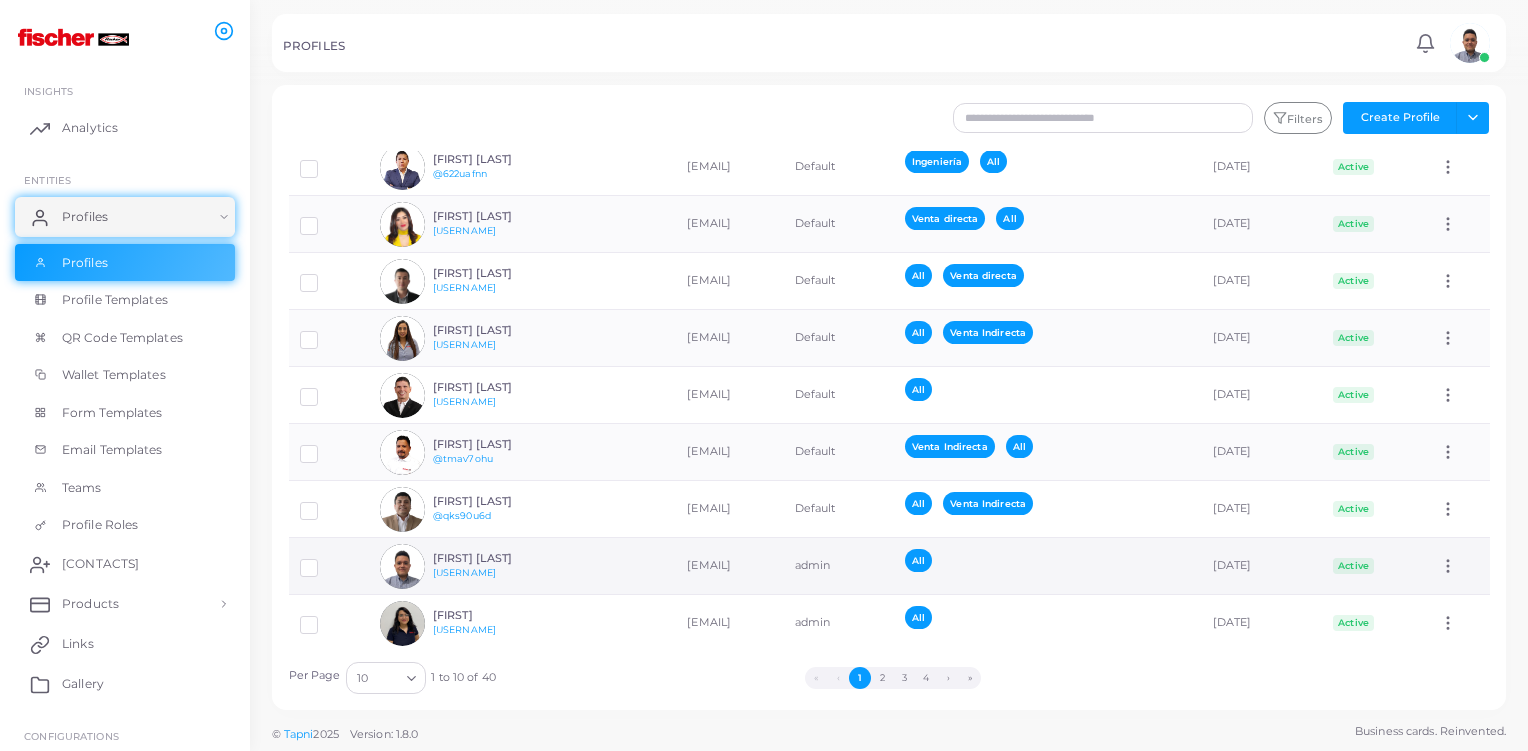 scroll, scrollTop: 112, scrollLeft: 0, axis: vertical 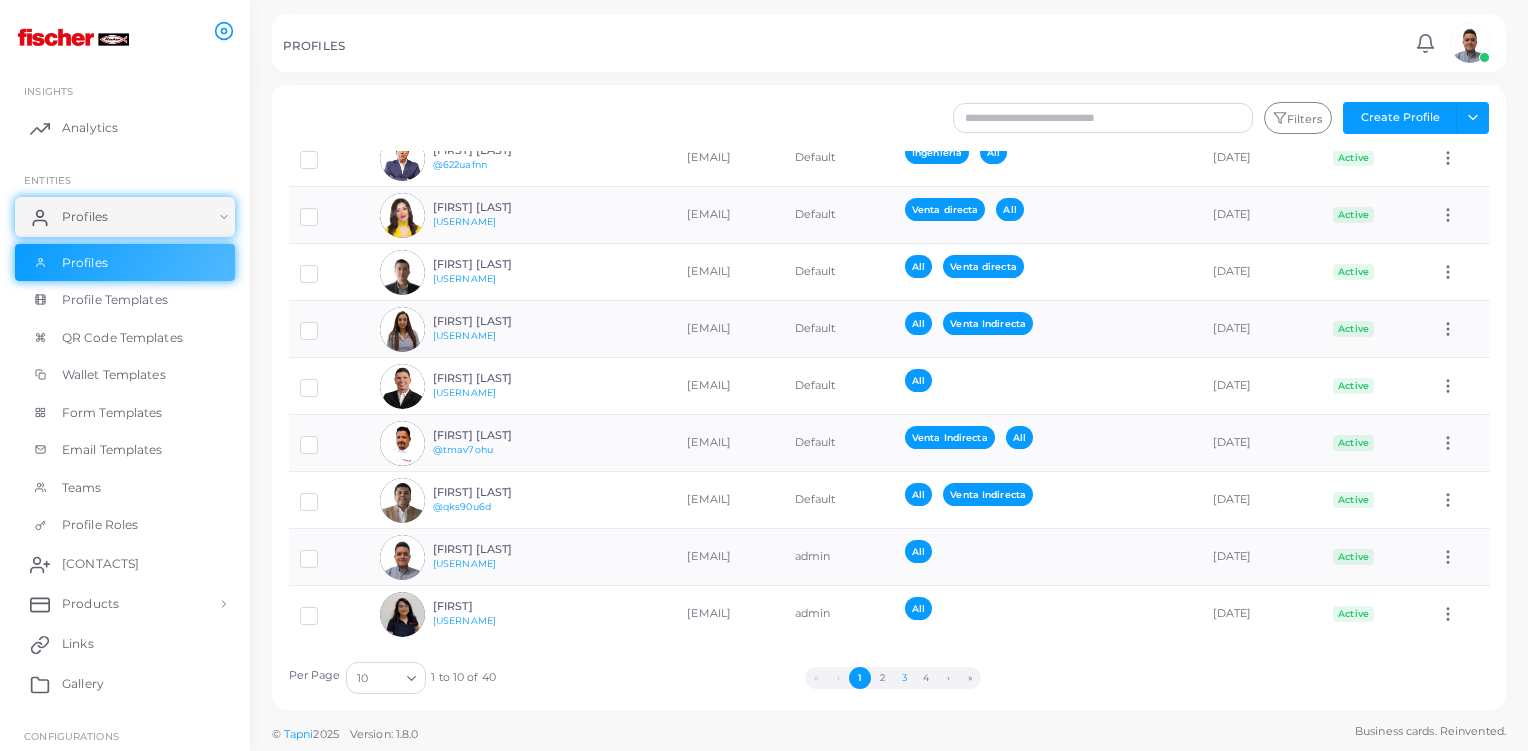 click on "3" at bounding box center (904, 678) 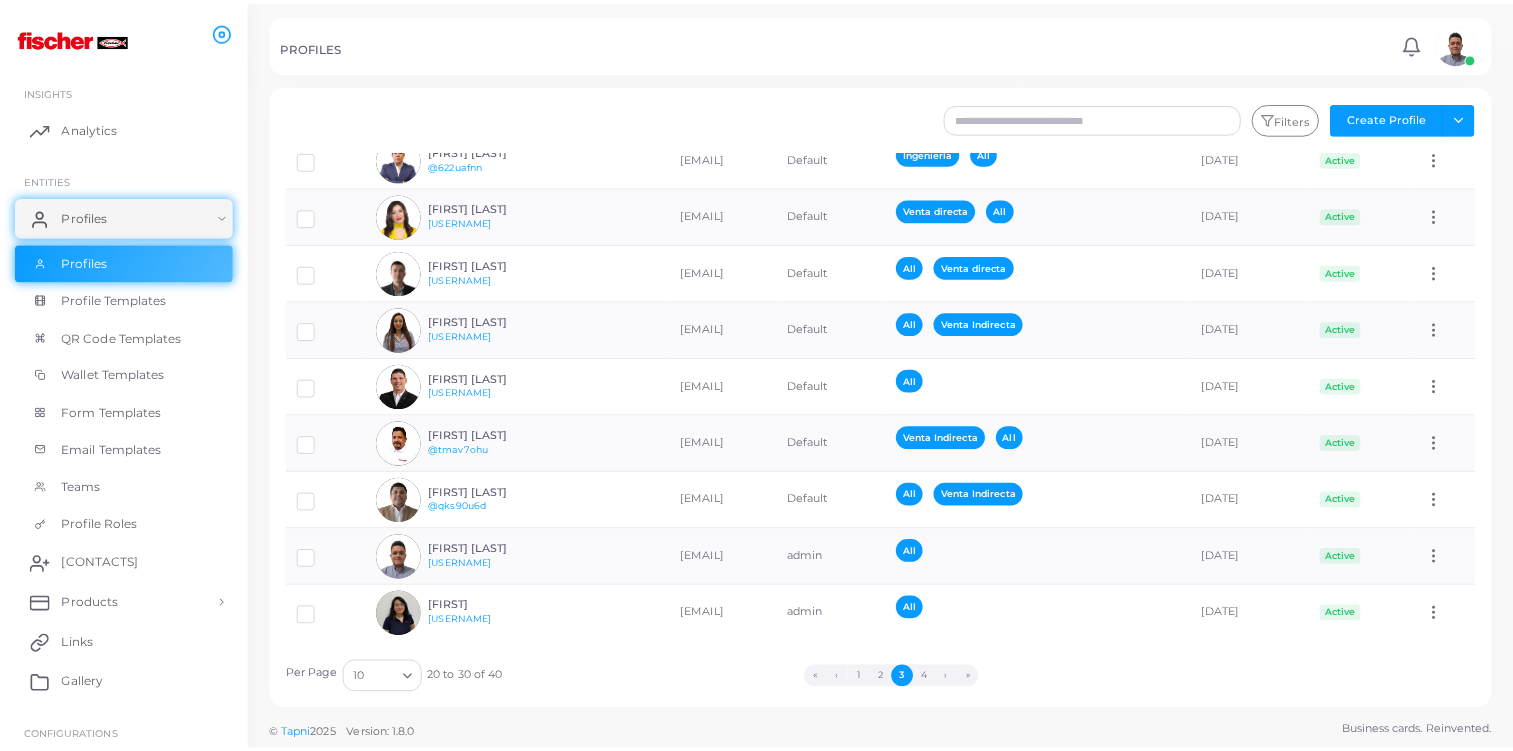 scroll, scrollTop: 0, scrollLeft: 0, axis: both 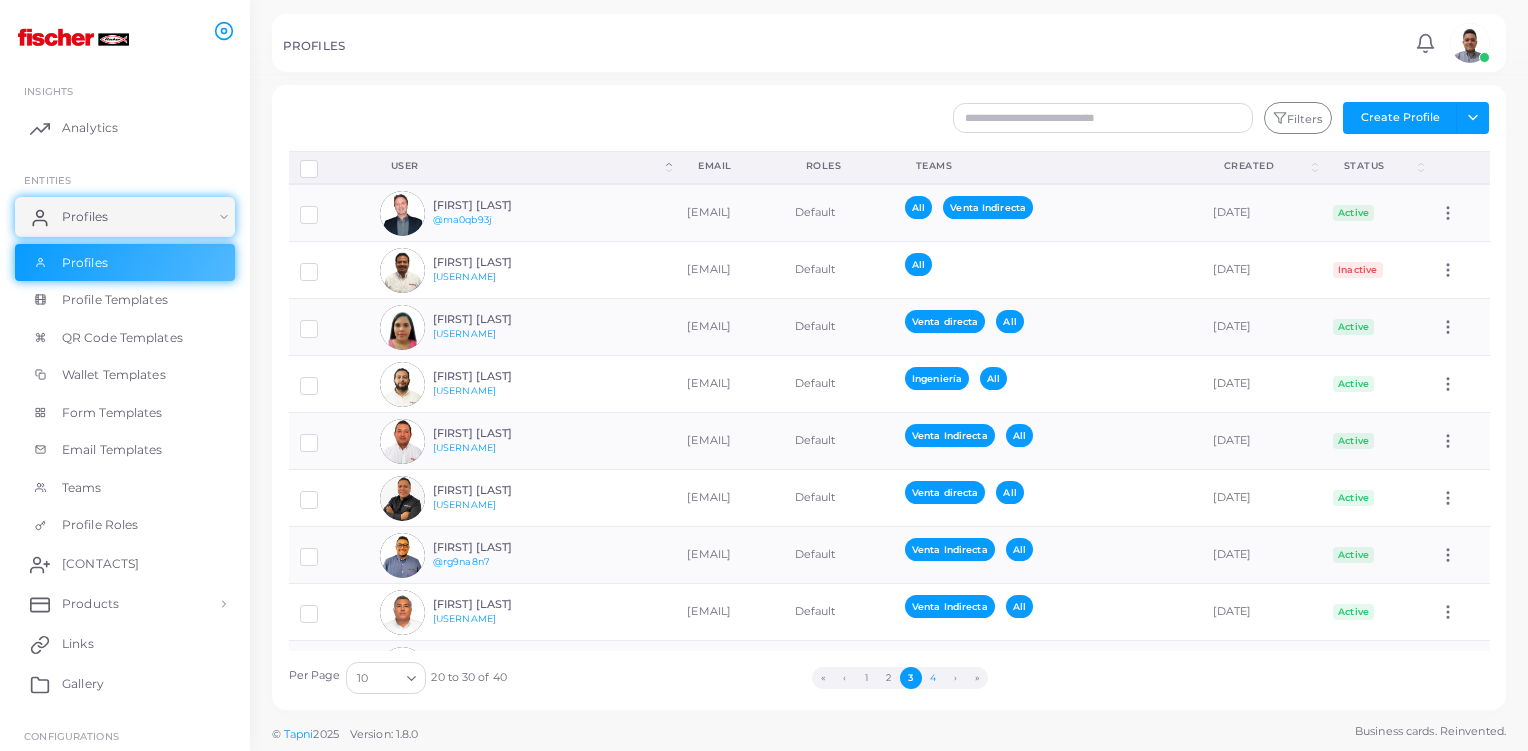 click on "4" at bounding box center [933, 678] 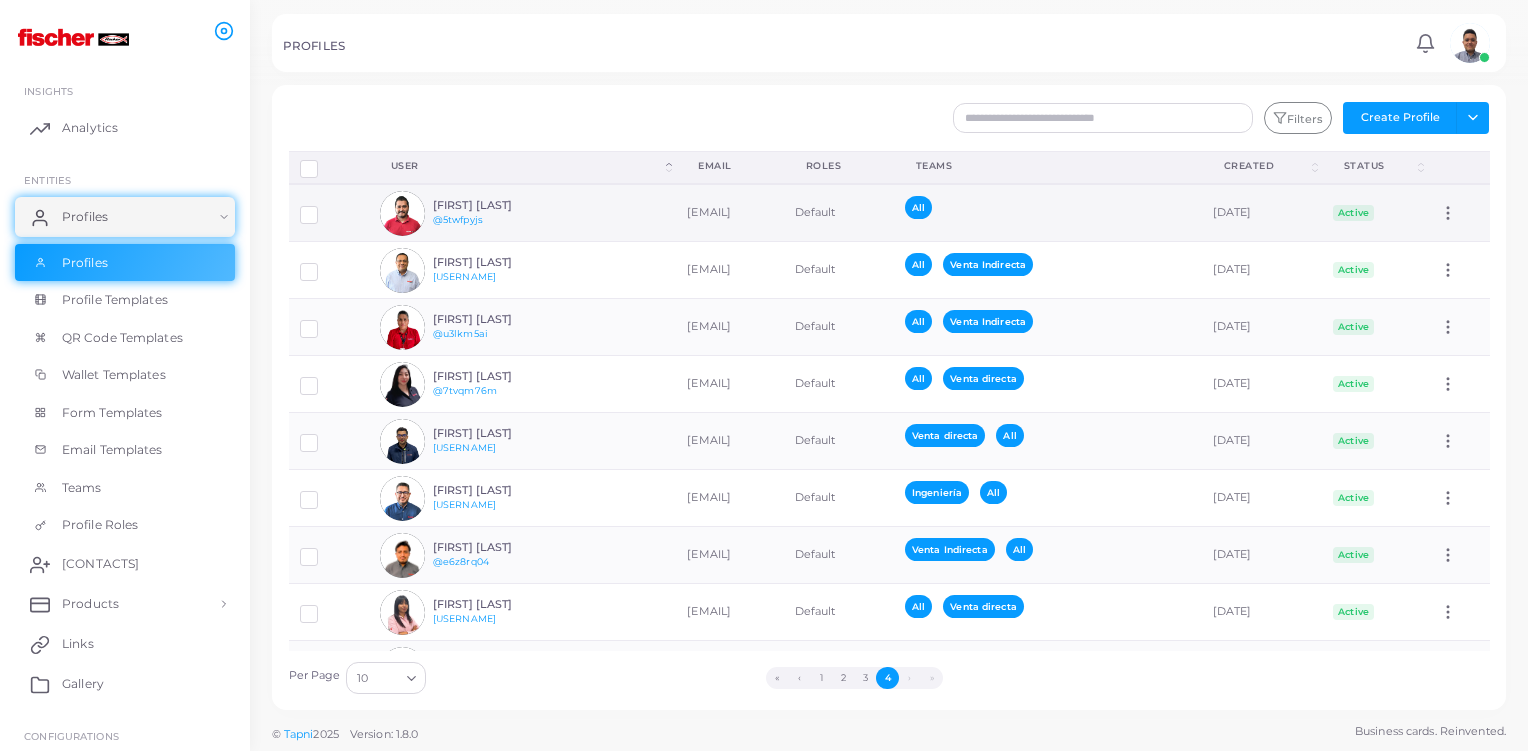click on "Active" at bounding box center [1354, 213] 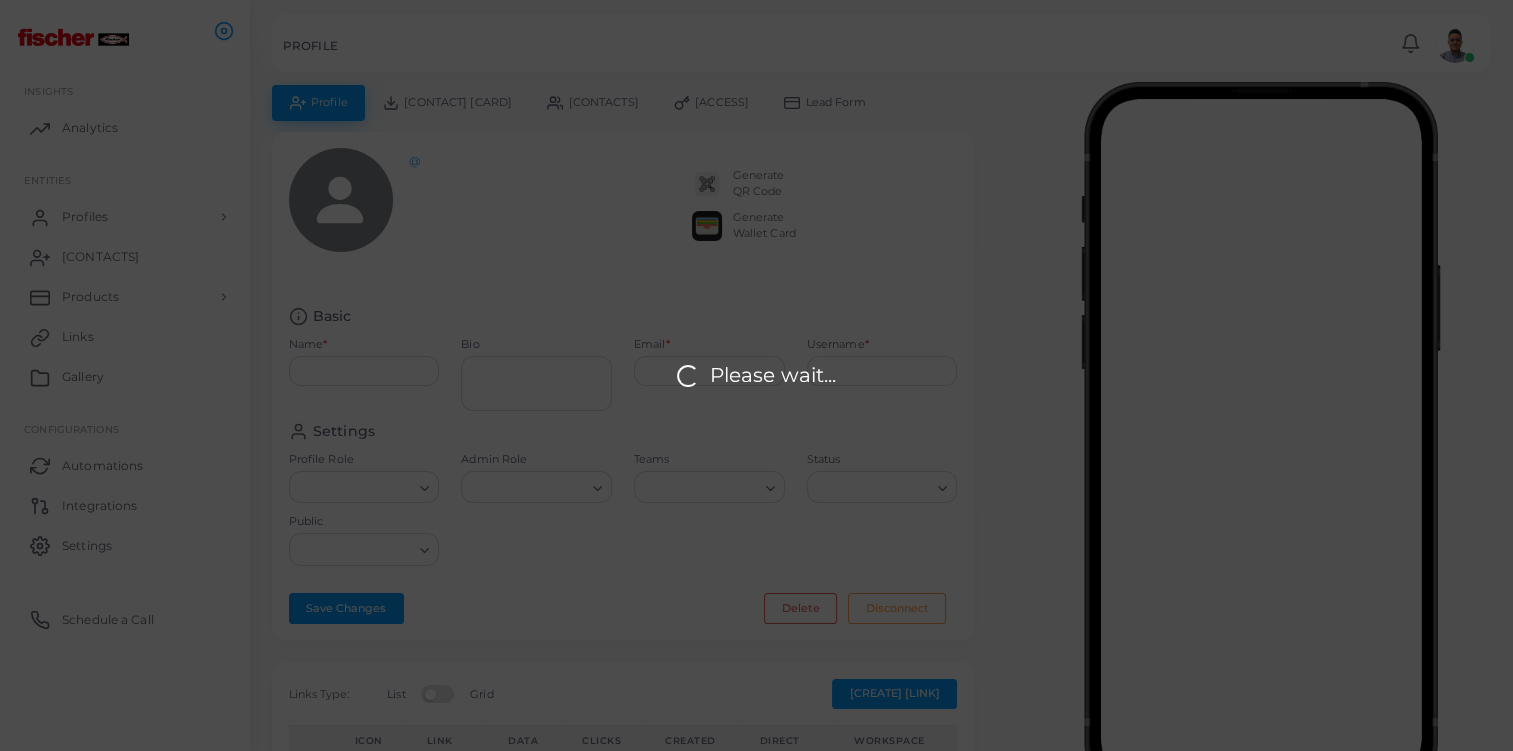 type on "[PASSWORD]" 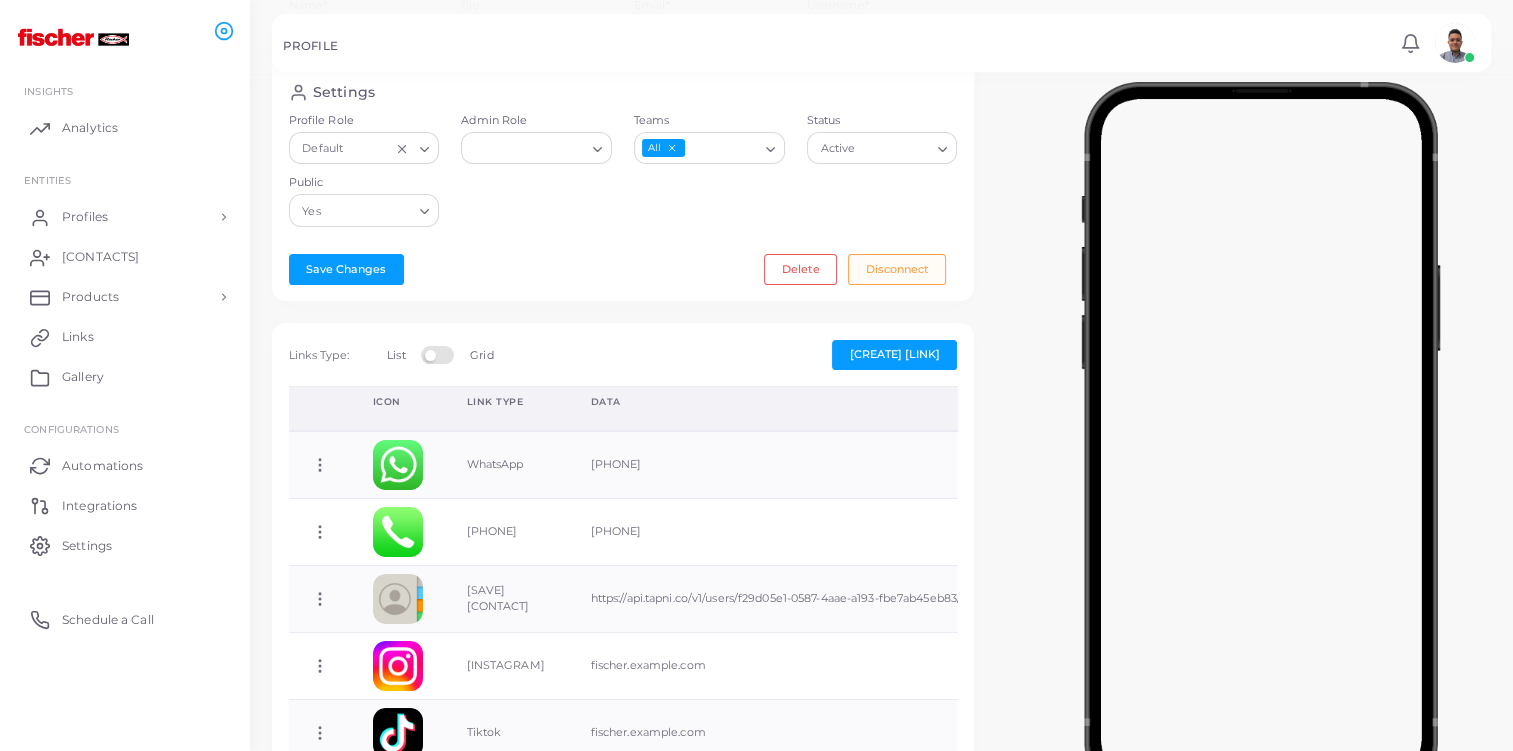 scroll, scrollTop: 500, scrollLeft: 0, axis: vertical 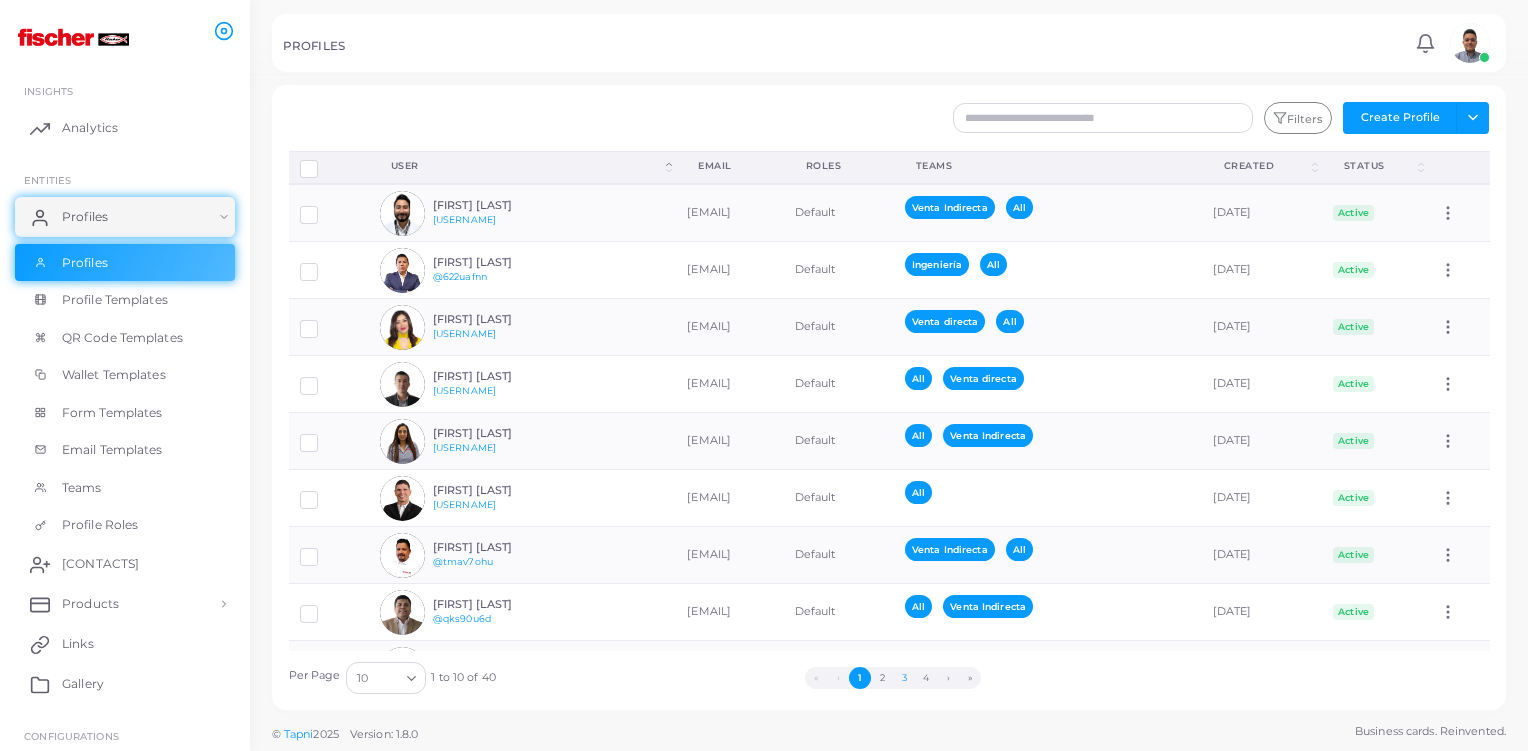 click on "3" at bounding box center [904, 678] 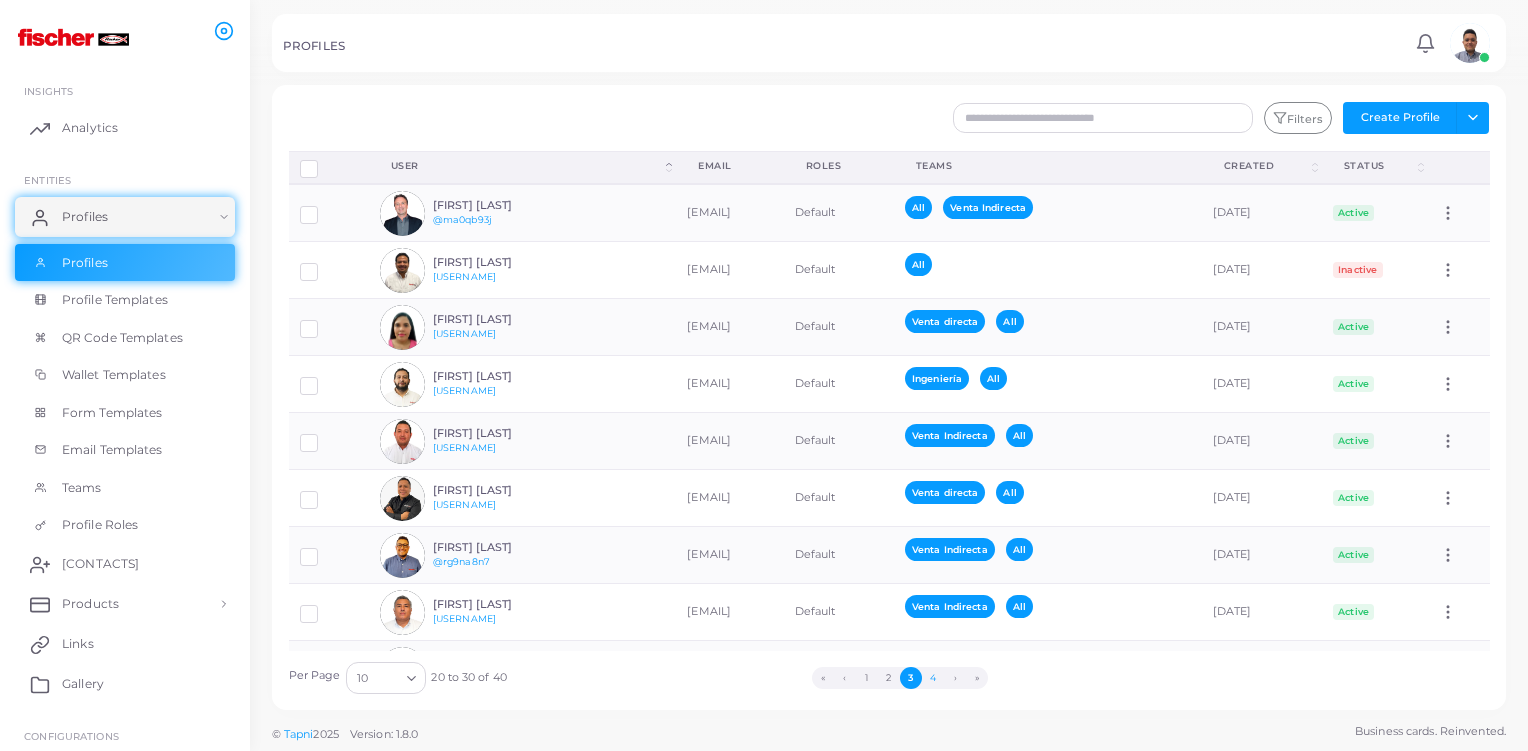 click on "4" at bounding box center (933, 678) 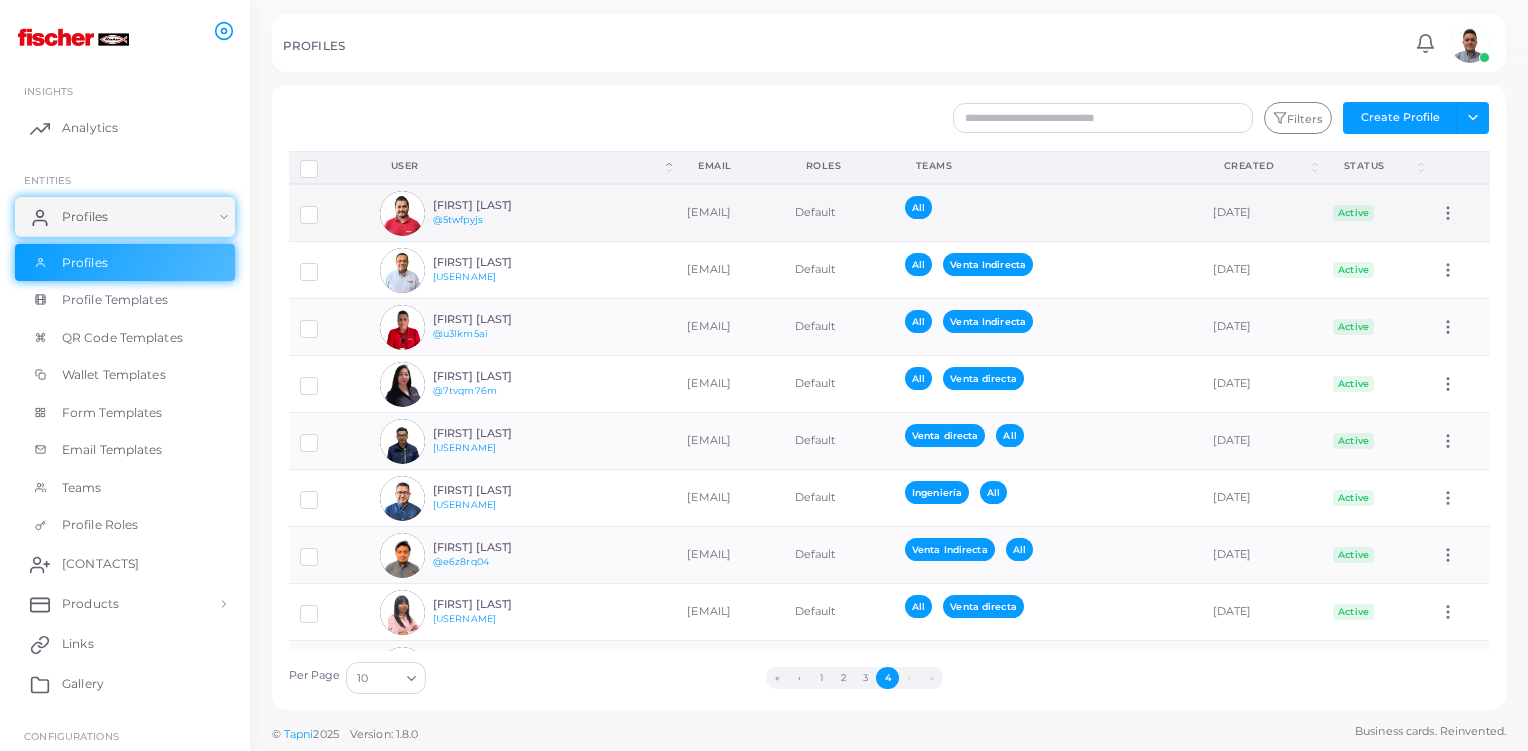 click 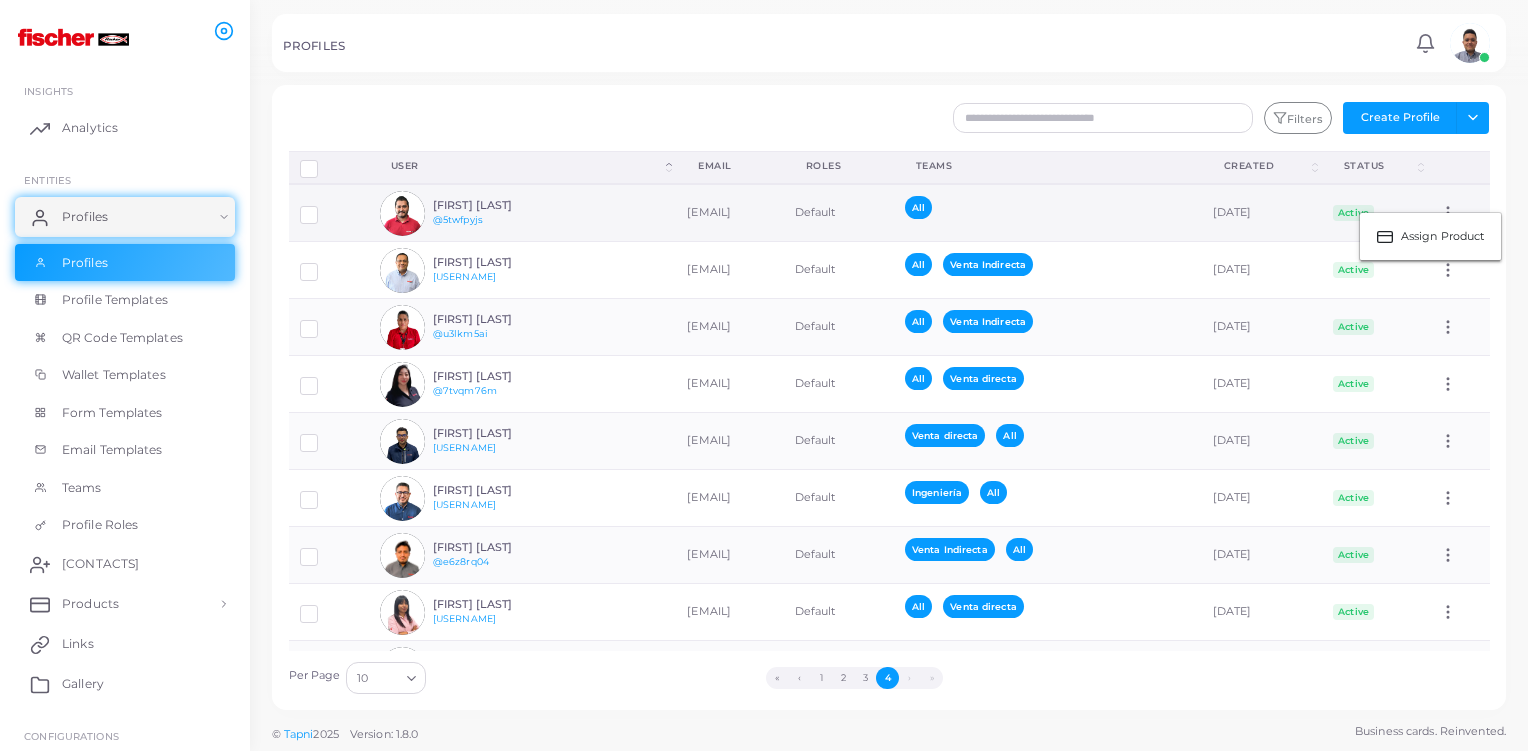 click at bounding box center [324, 207] 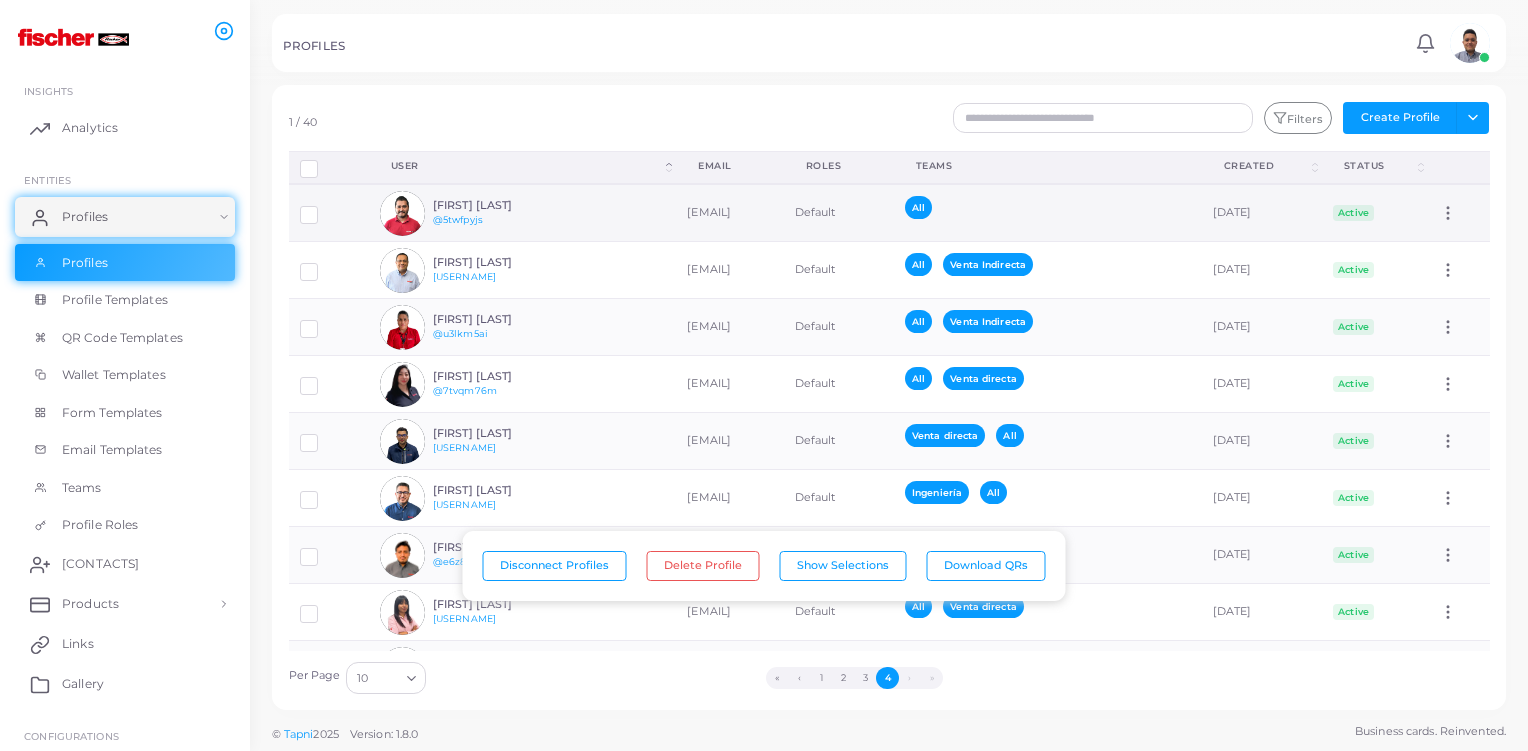 click 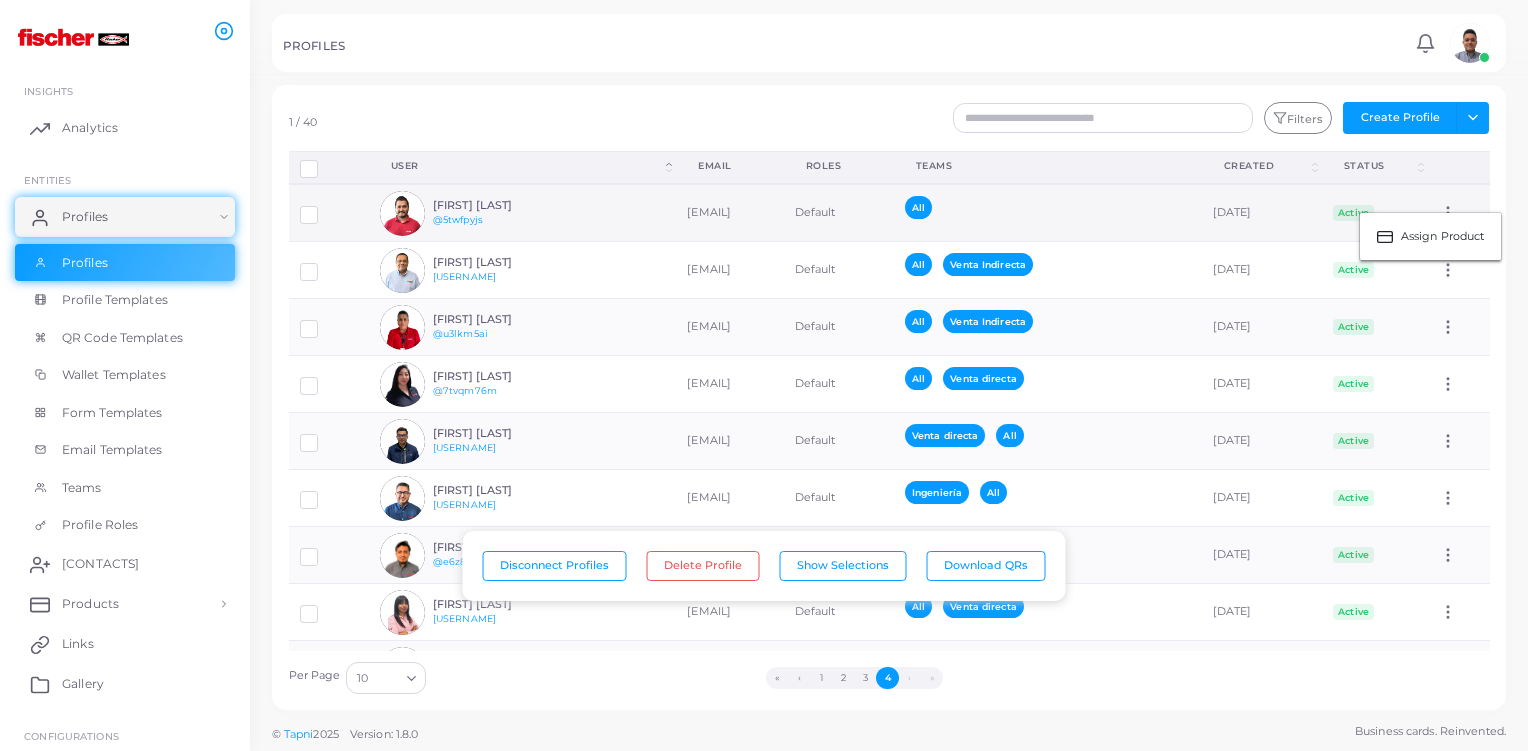 click on "[DATE]" at bounding box center [1262, 213] 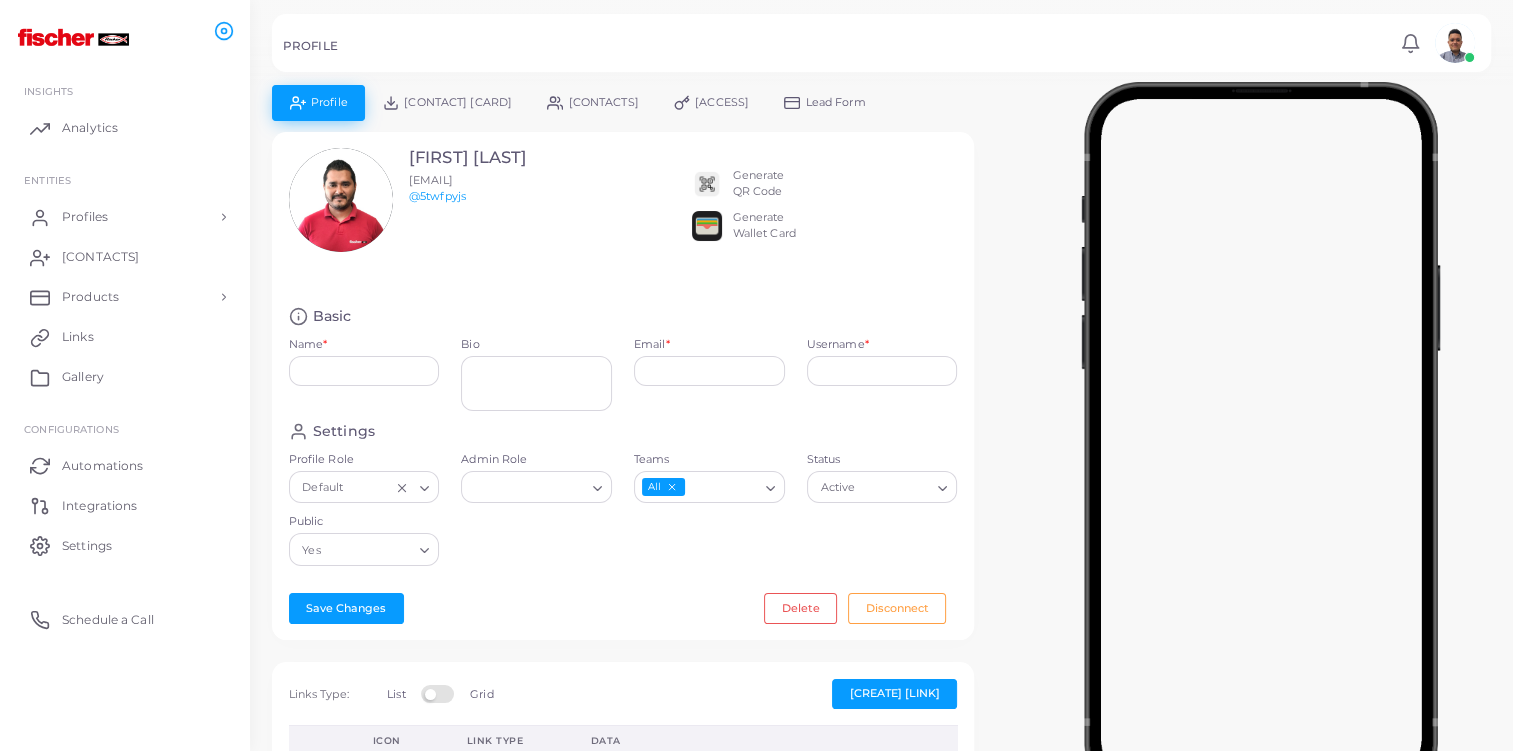 type on "[PASSWORD]" 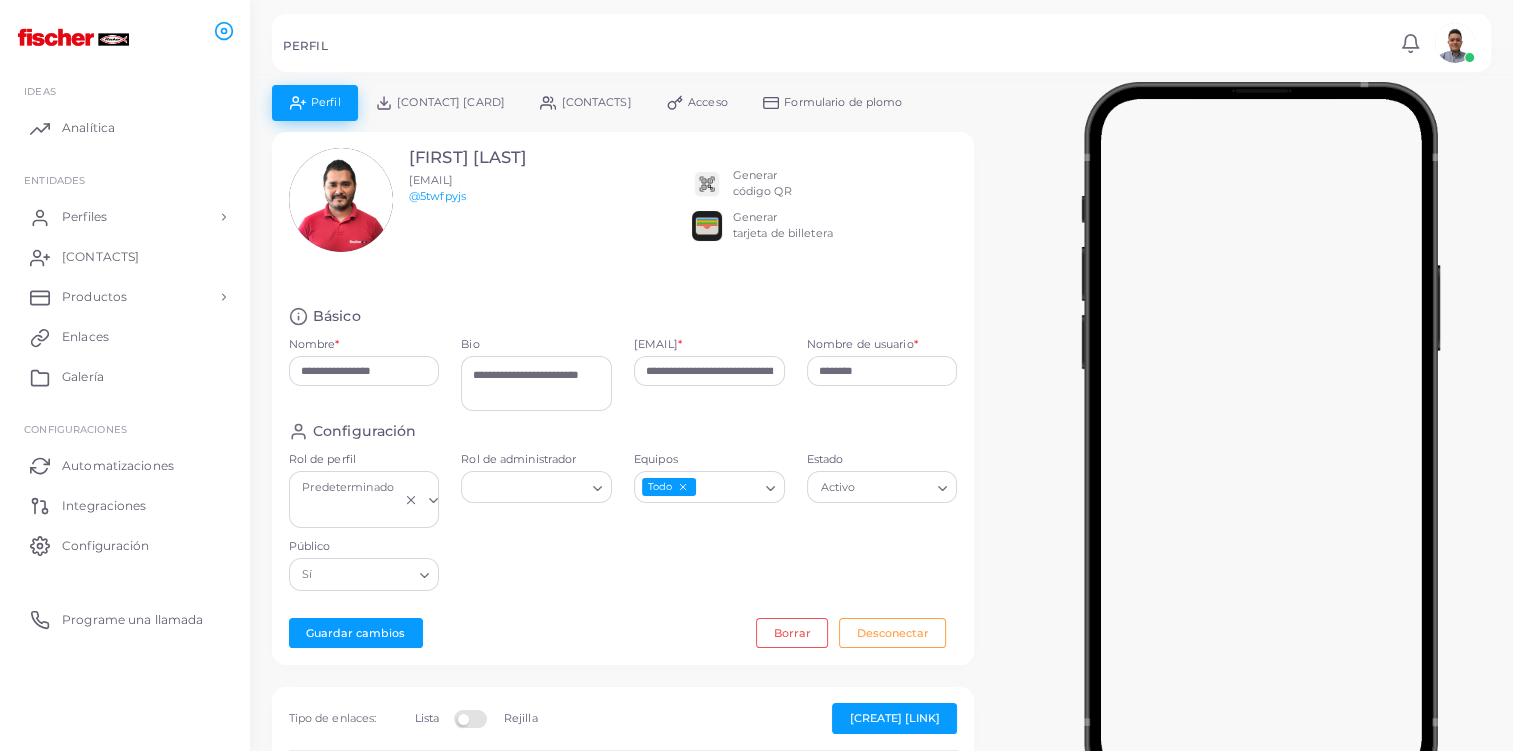 click 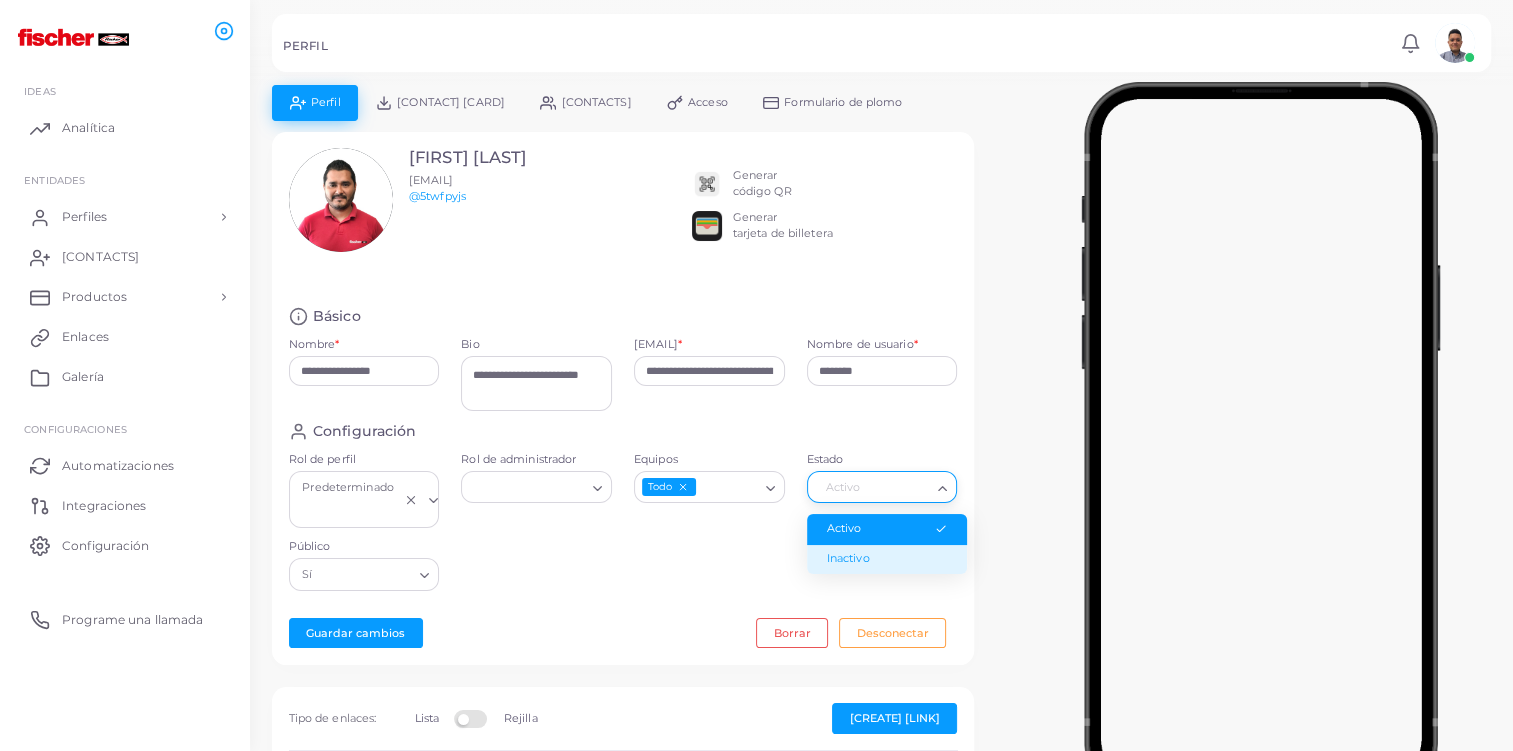 click on "Inactivo" at bounding box center (887, 559) 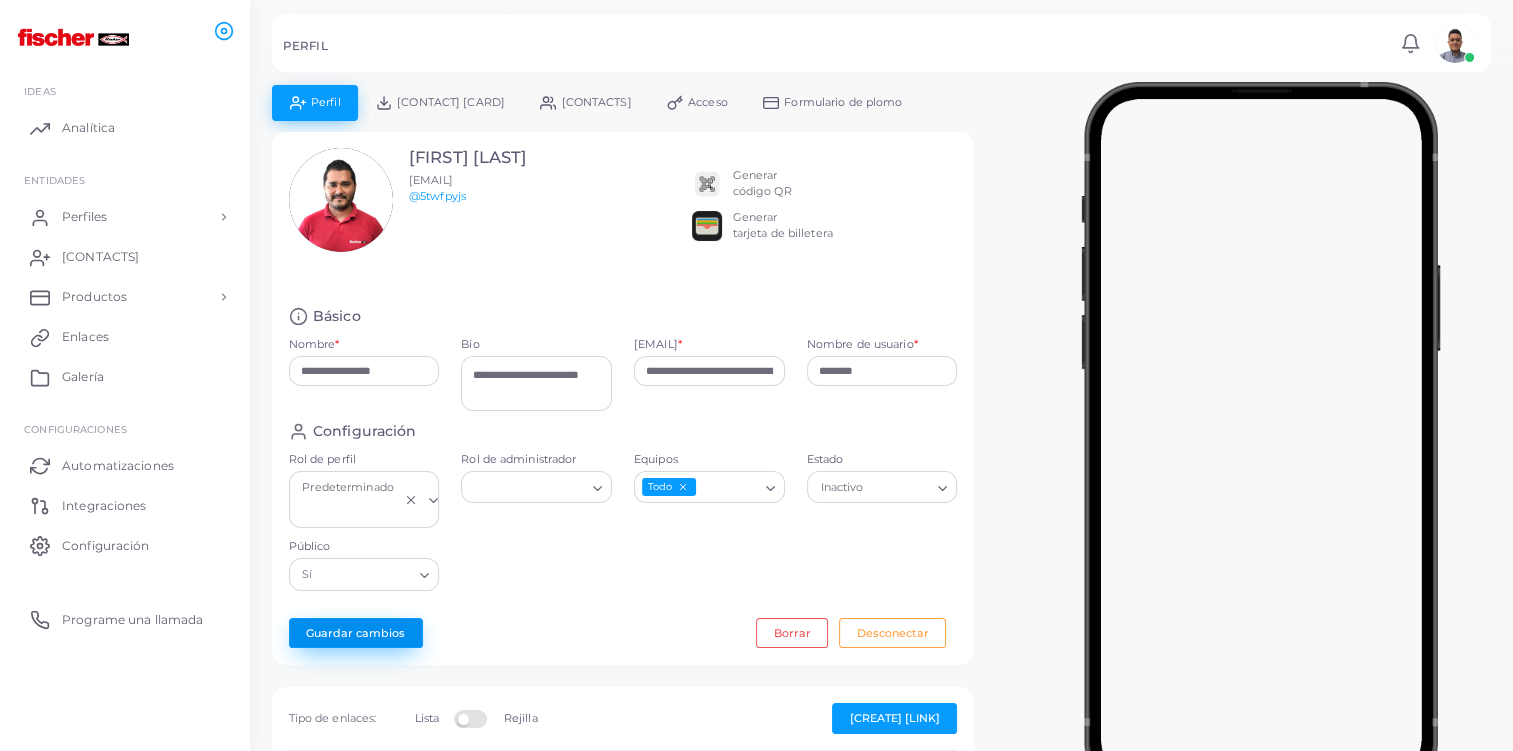 click on "Guardar cambios" at bounding box center [356, 633] 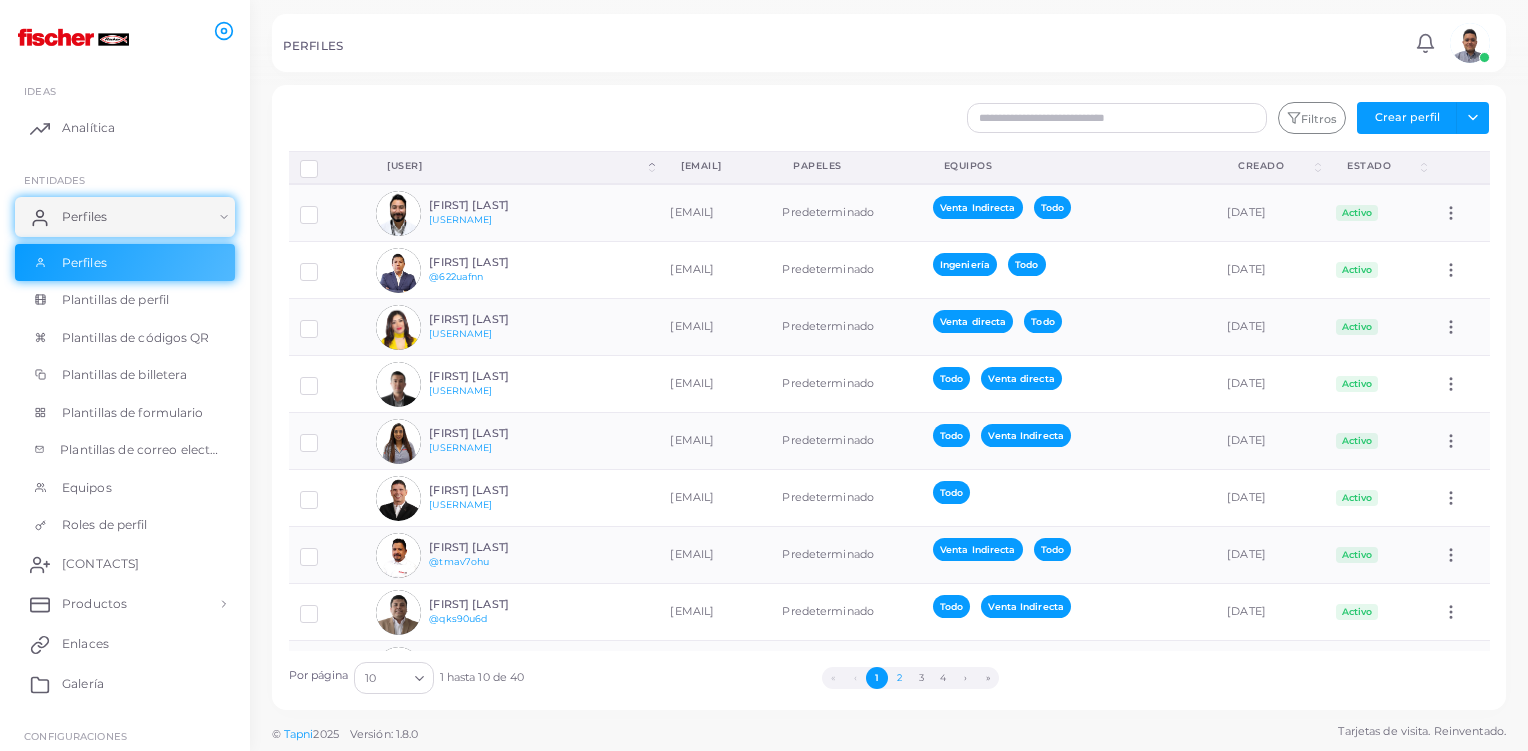 click on "2" at bounding box center [899, 678] 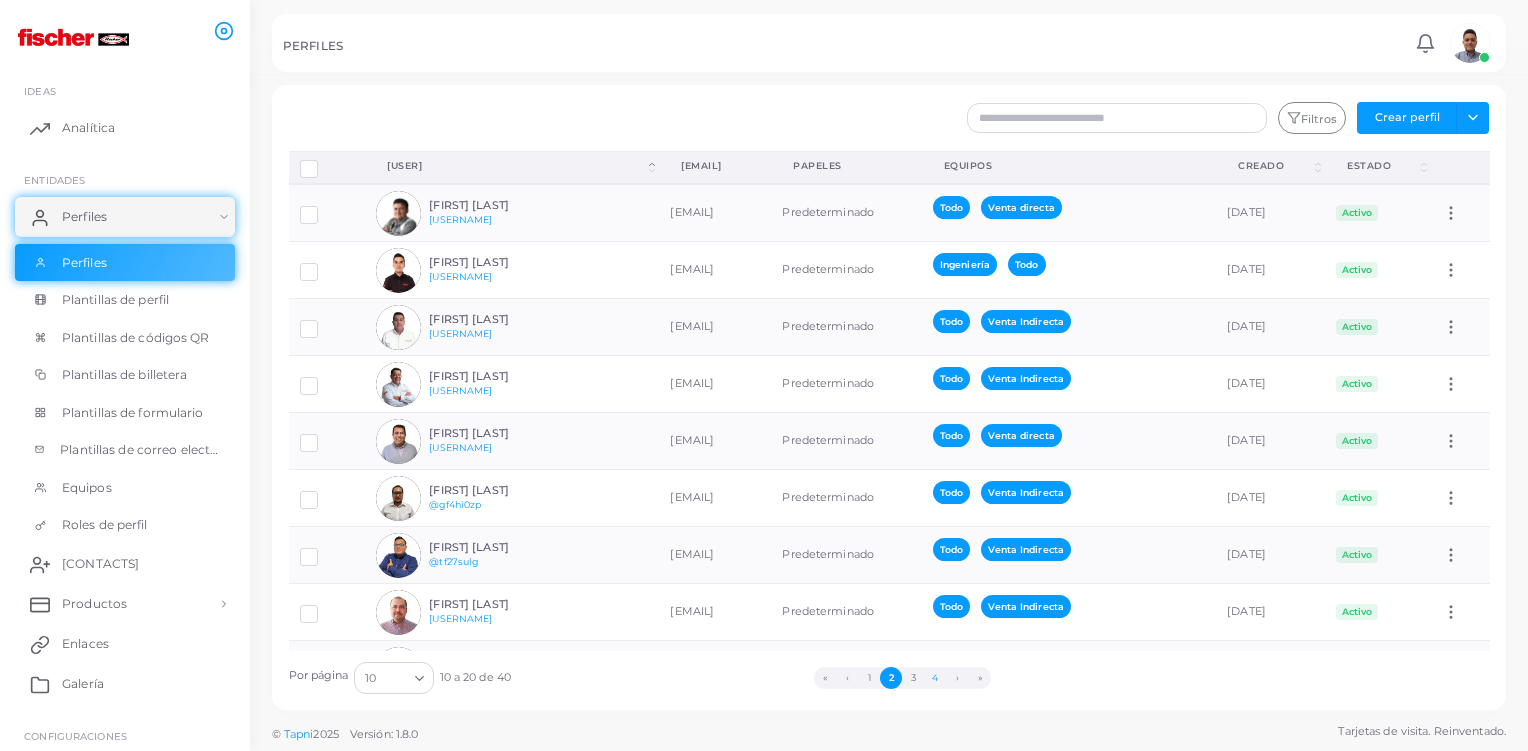 click on "4" at bounding box center (935, 678) 